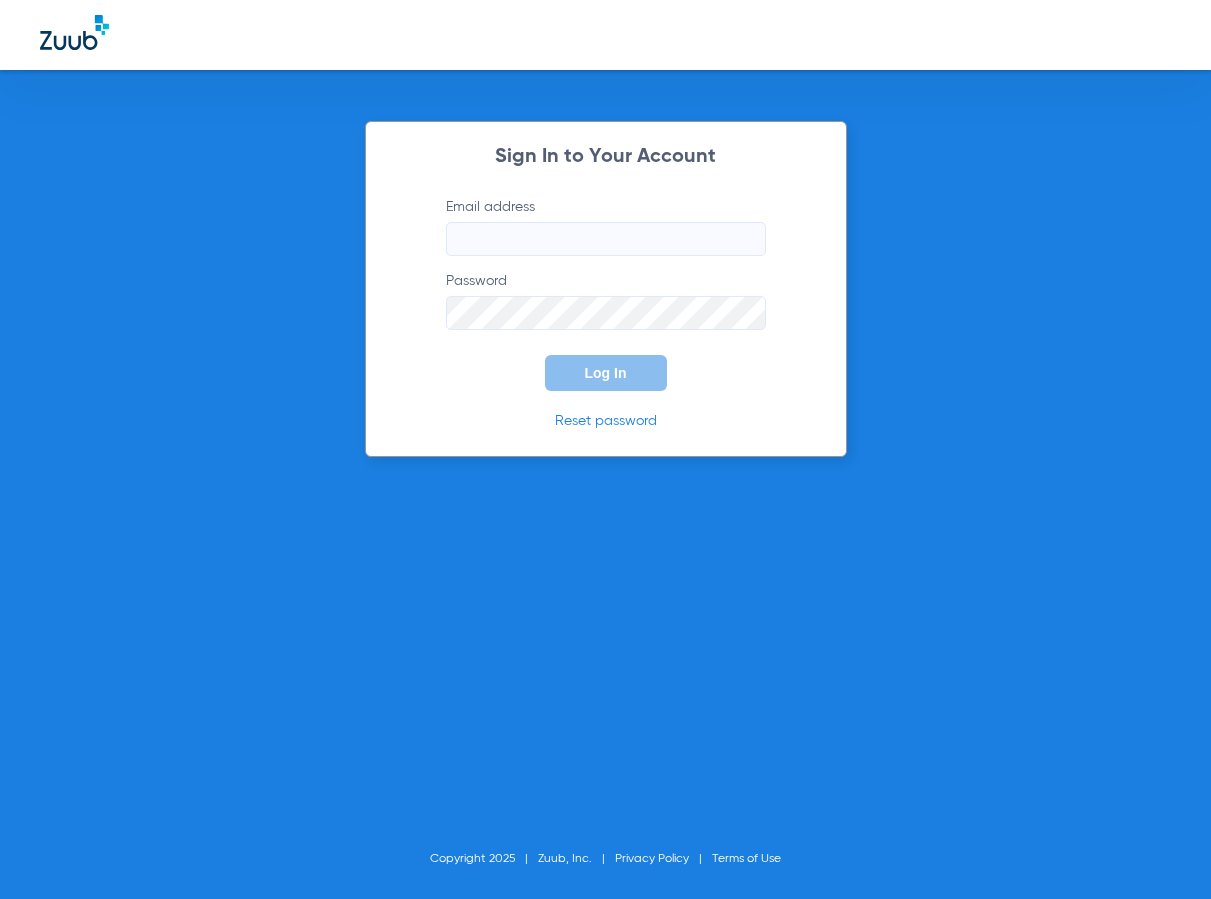 scroll, scrollTop: 0, scrollLeft: 0, axis: both 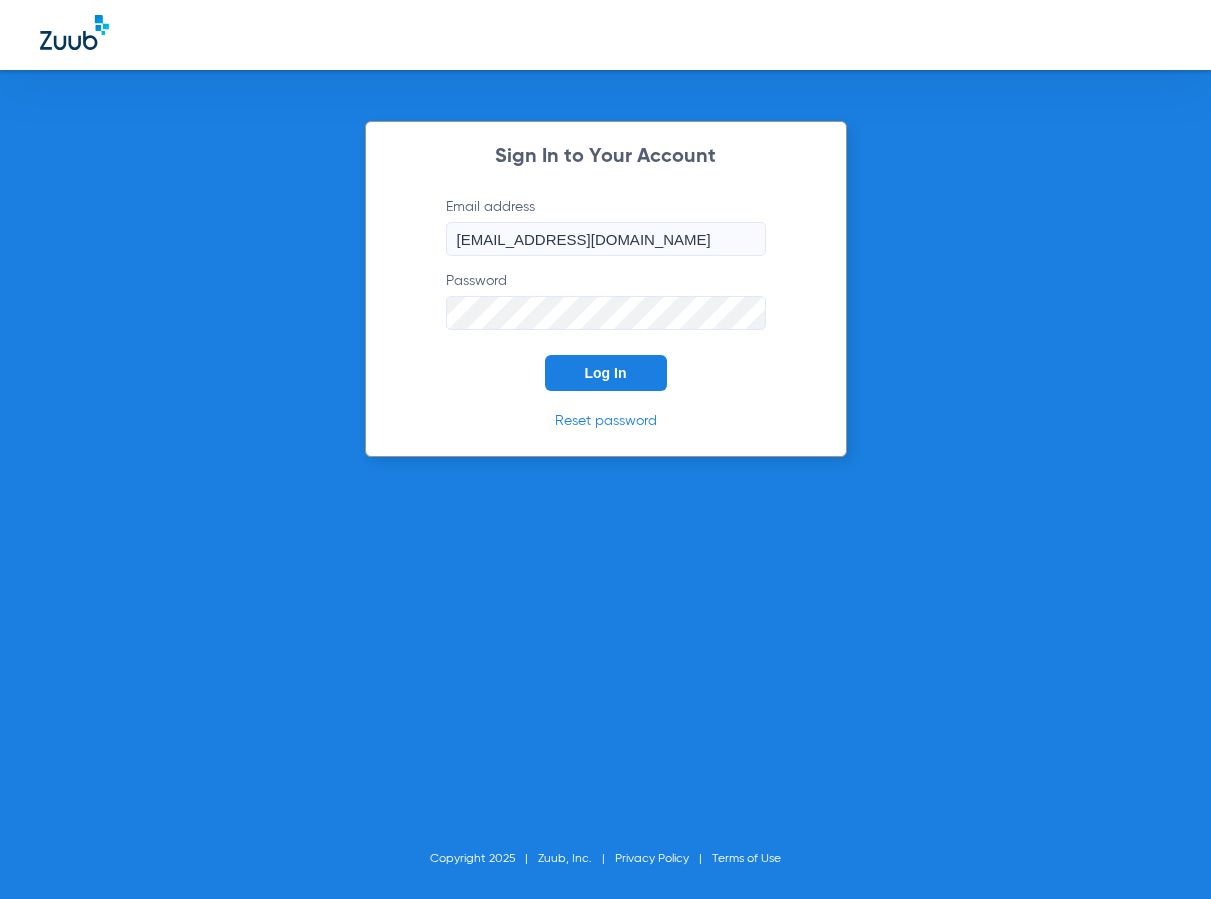 click on "Sign In to Your Account  Email address  [EMAIL_ADDRESS][DOMAIN_NAME]  Password  Log In Reset password Copyright 2025 Zuub, Inc. Privacy Policy Terms of Use" 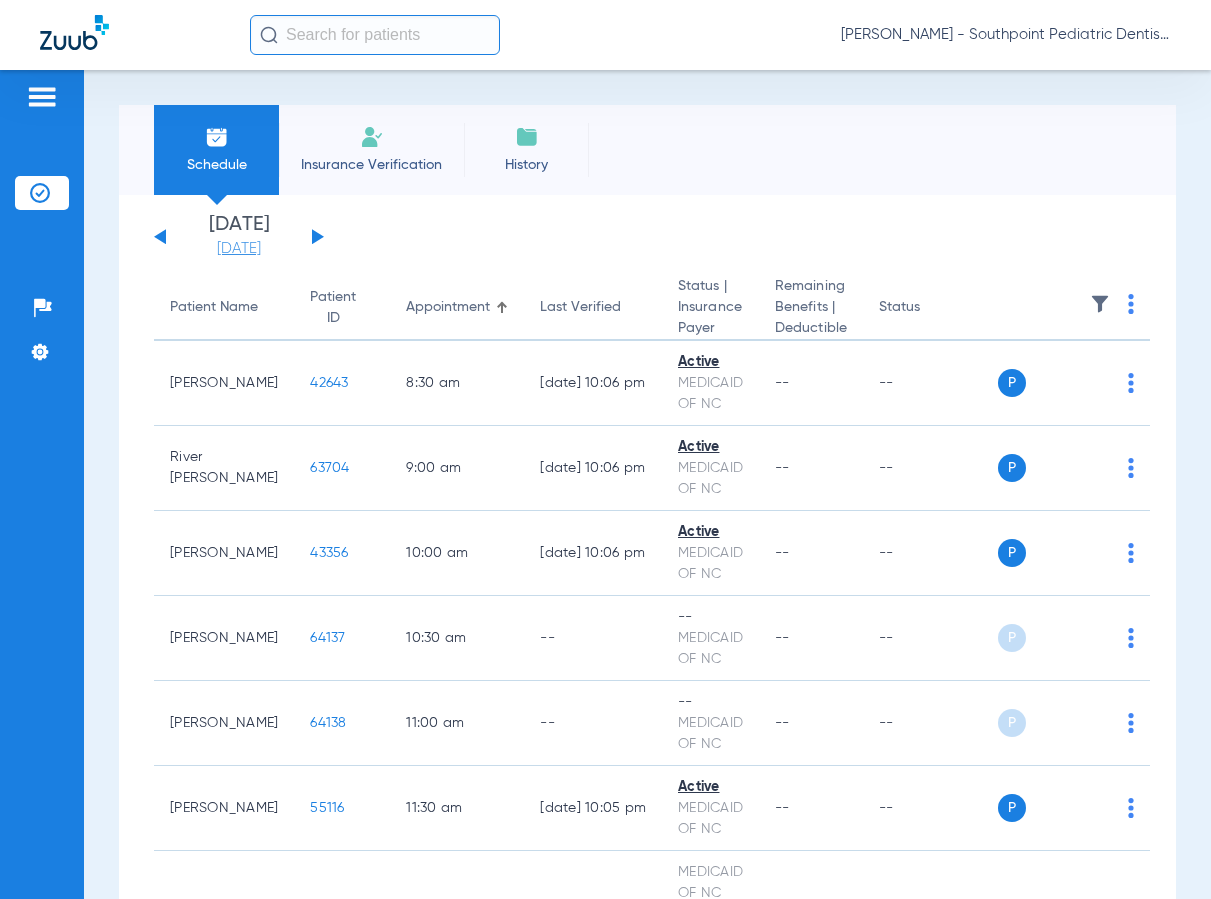 click on "[DATE]" 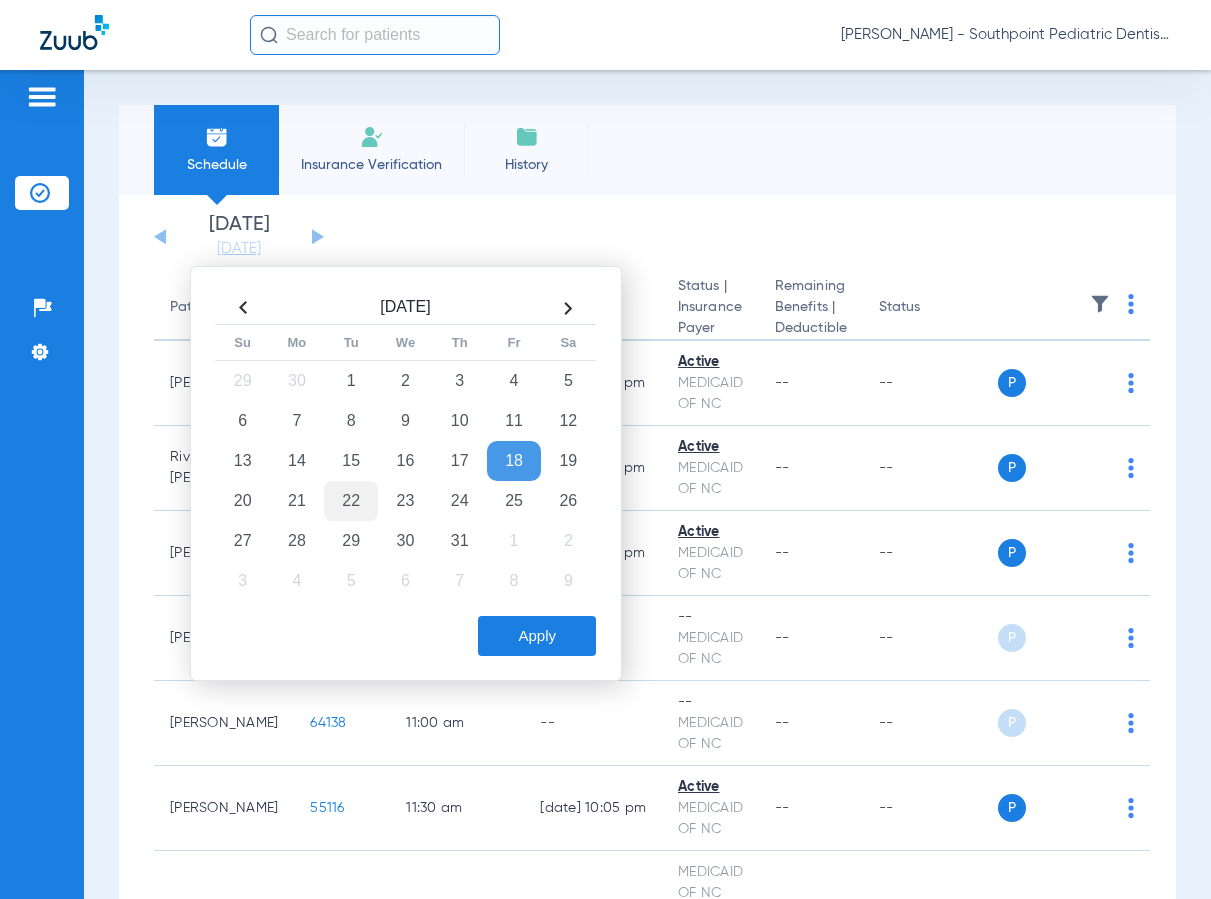 drag, startPoint x: 352, startPoint y: 511, endPoint x: 367, endPoint y: 520, distance: 17.492855 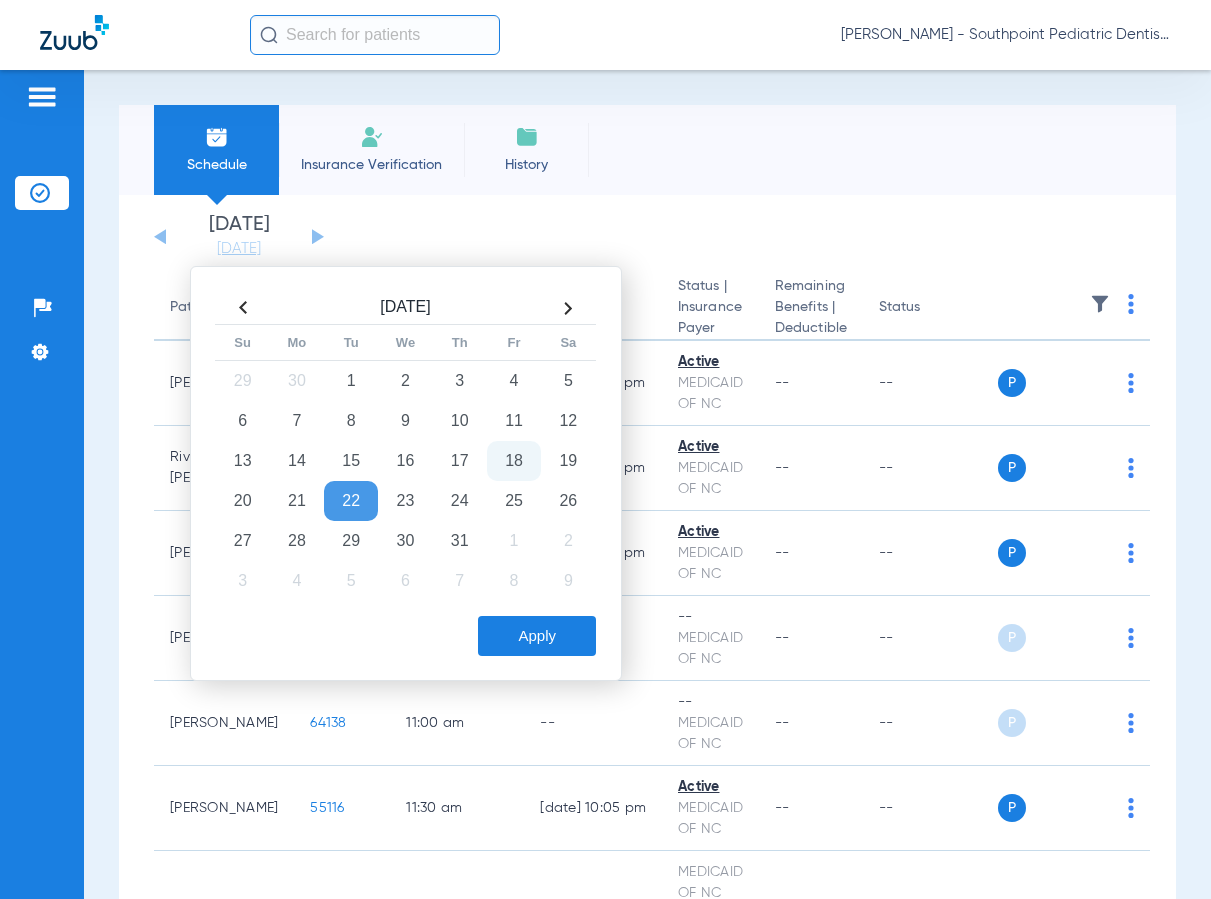 click on "Apply" 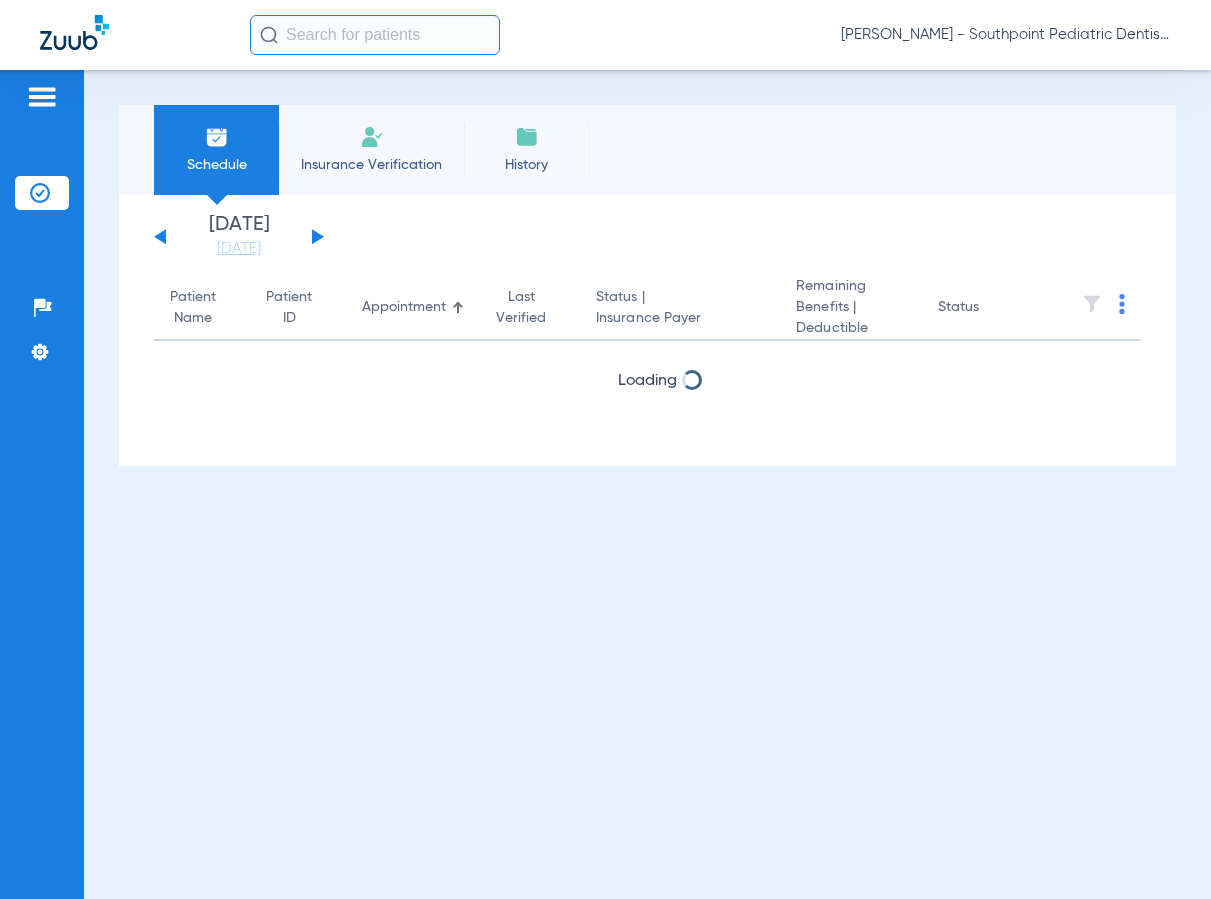 click 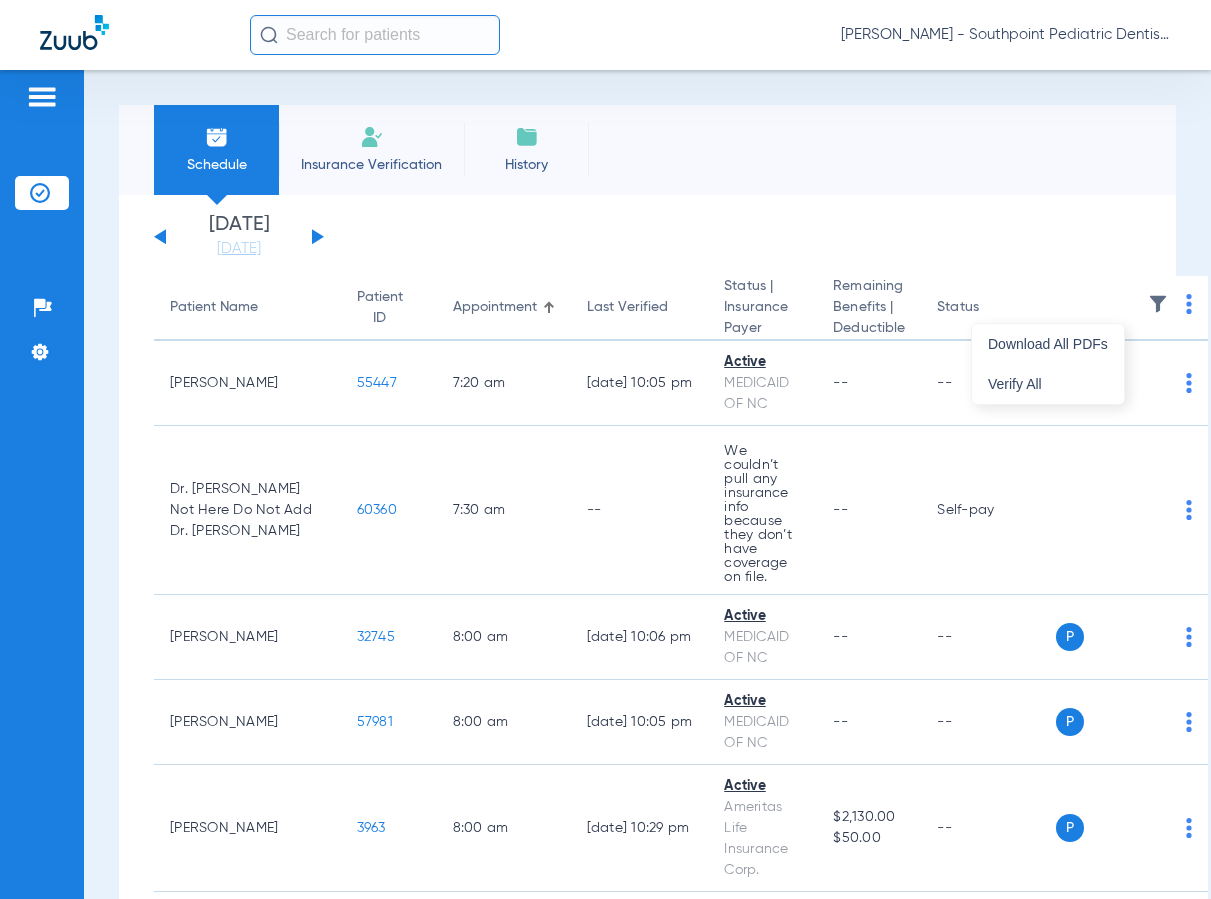 click at bounding box center (605, 449) 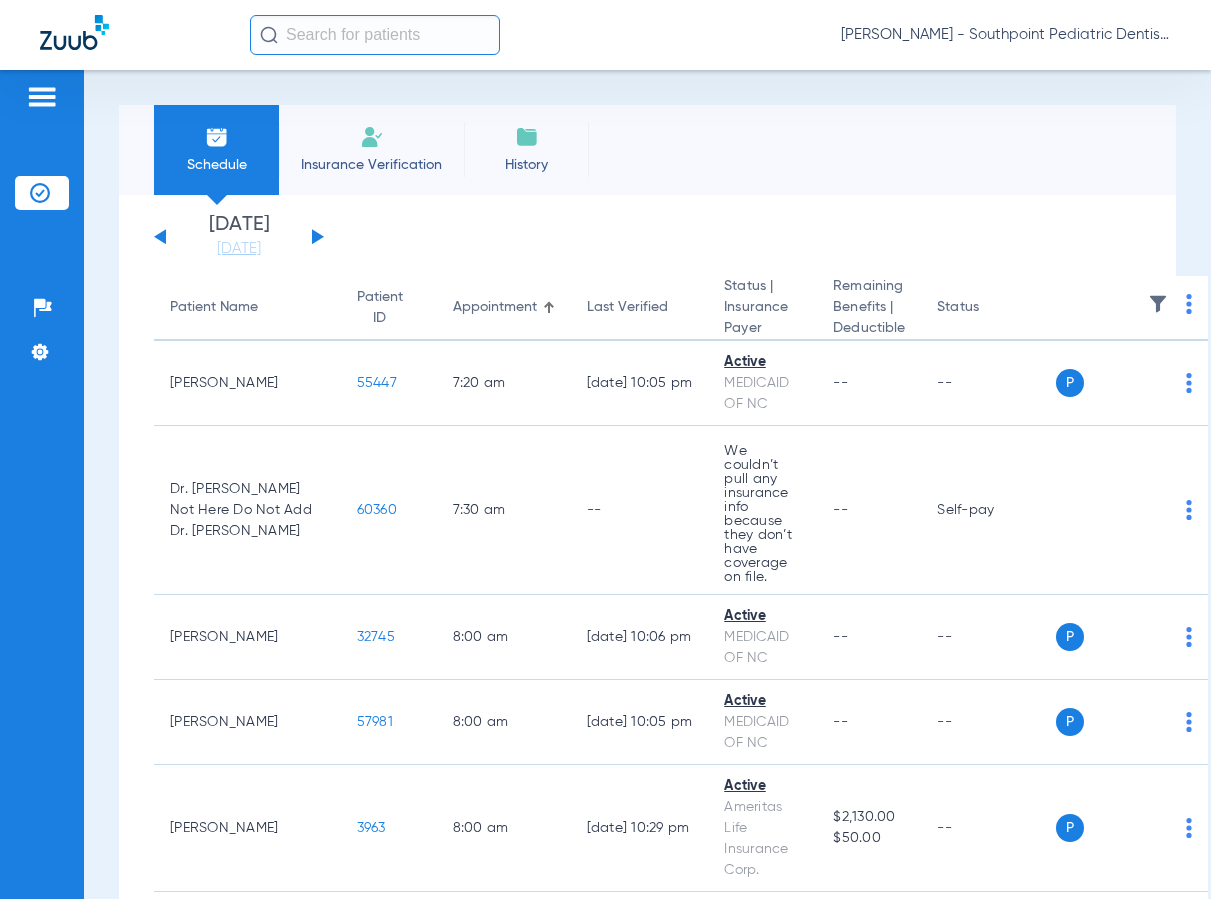 click 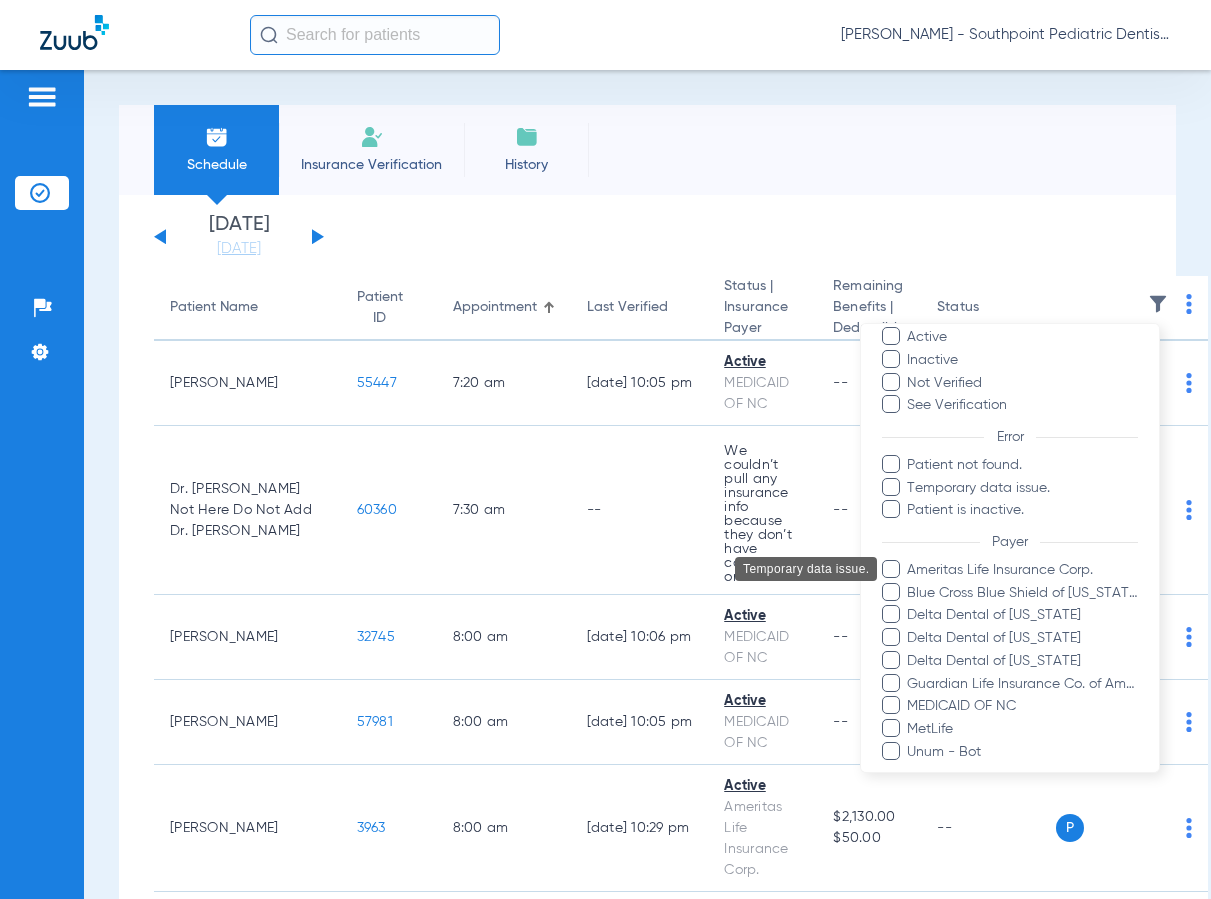 scroll, scrollTop: 100, scrollLeft: 0, axis: vertical 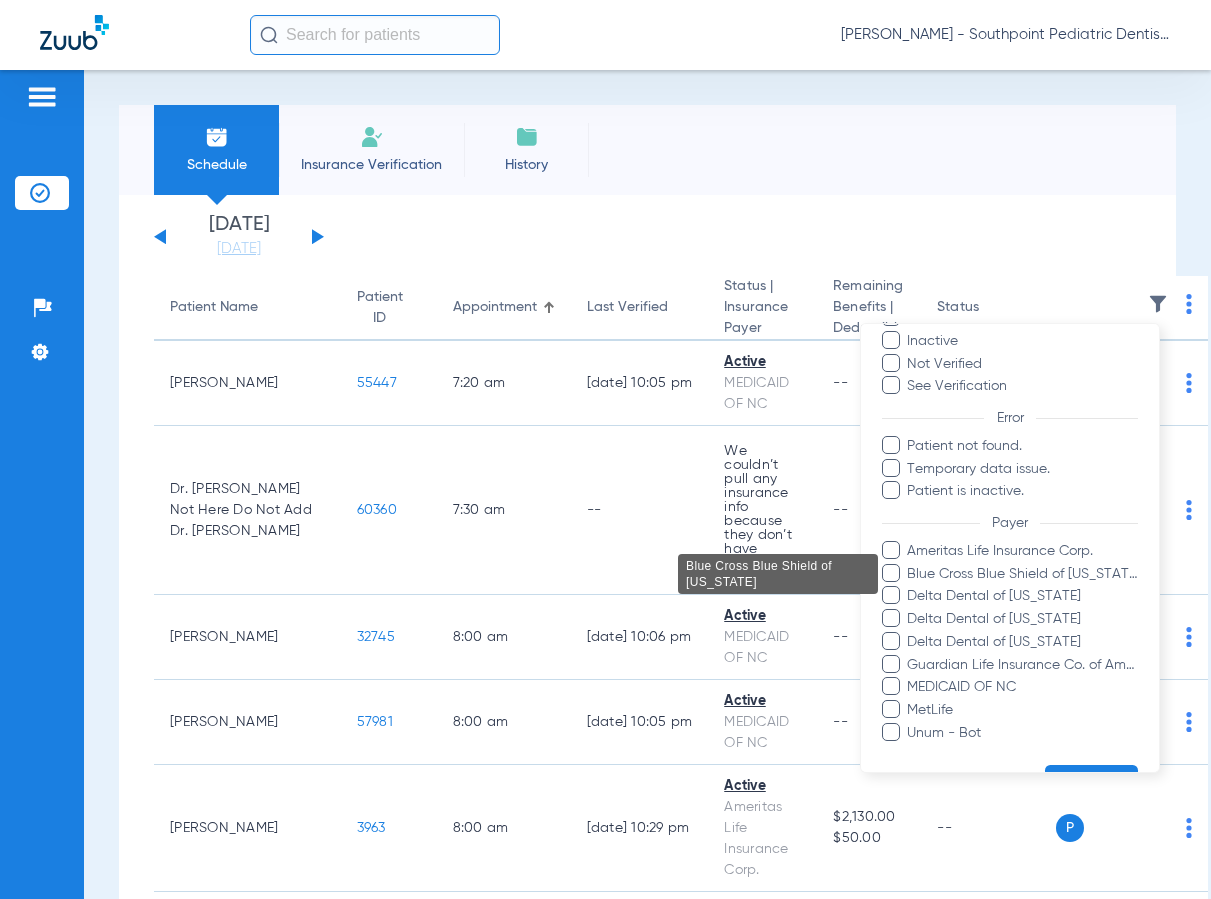 click on "Blue Cross Blue Shield of [US_STATE]" at bounding box center [1023, 573] 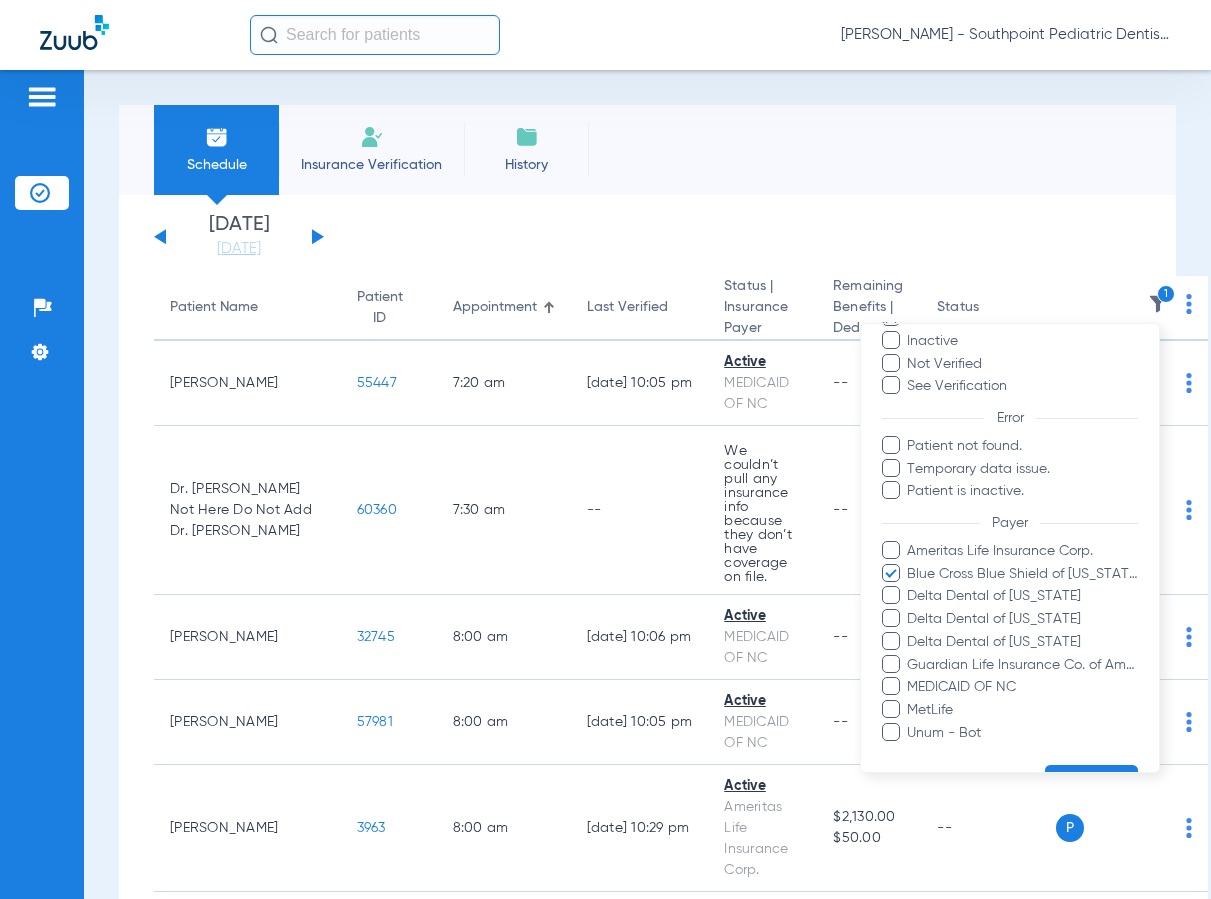 click on "Blue Cross Blue Shield of [US_STATE]" at bounding box center (1023, 573) 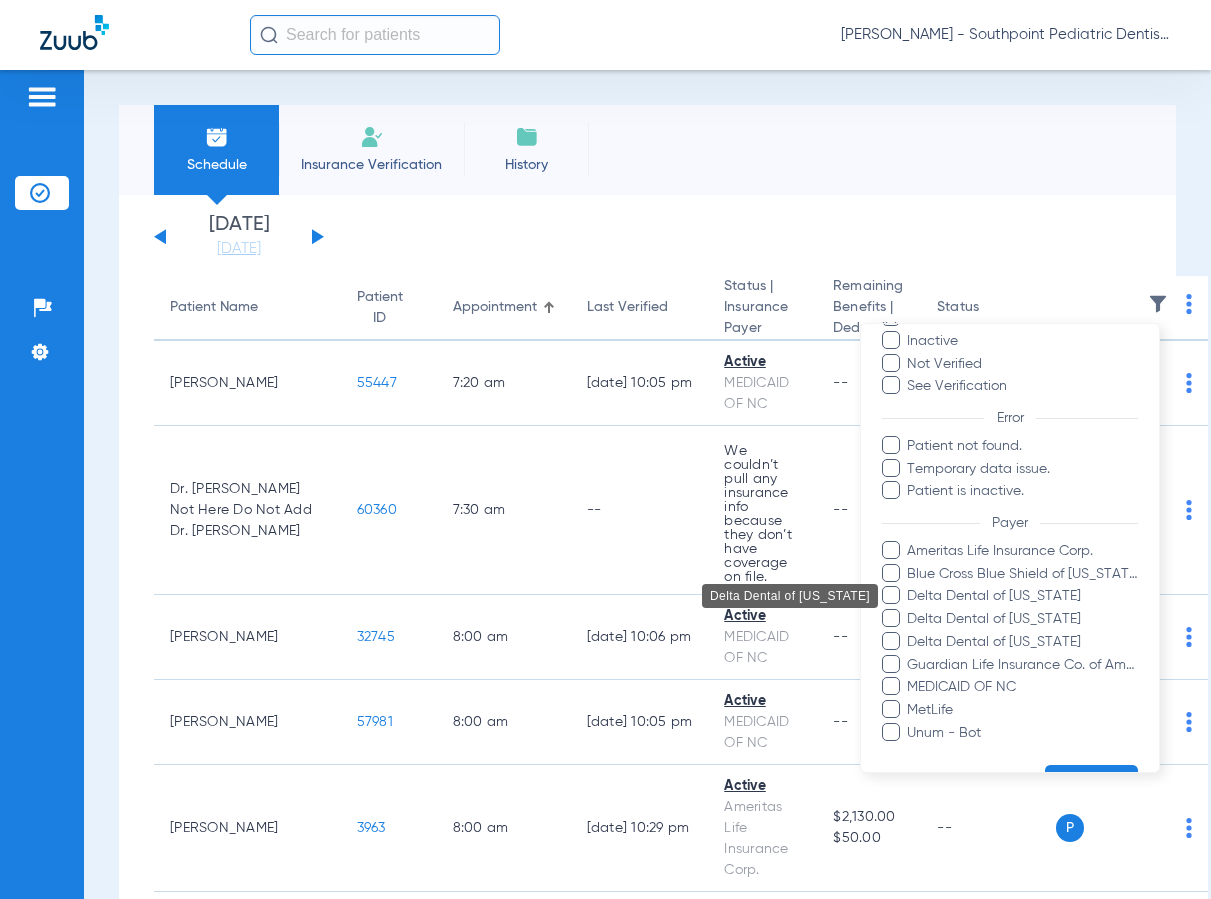 click on "Delta Dental of [US_STATE]" at bounding box center (1023, 596) 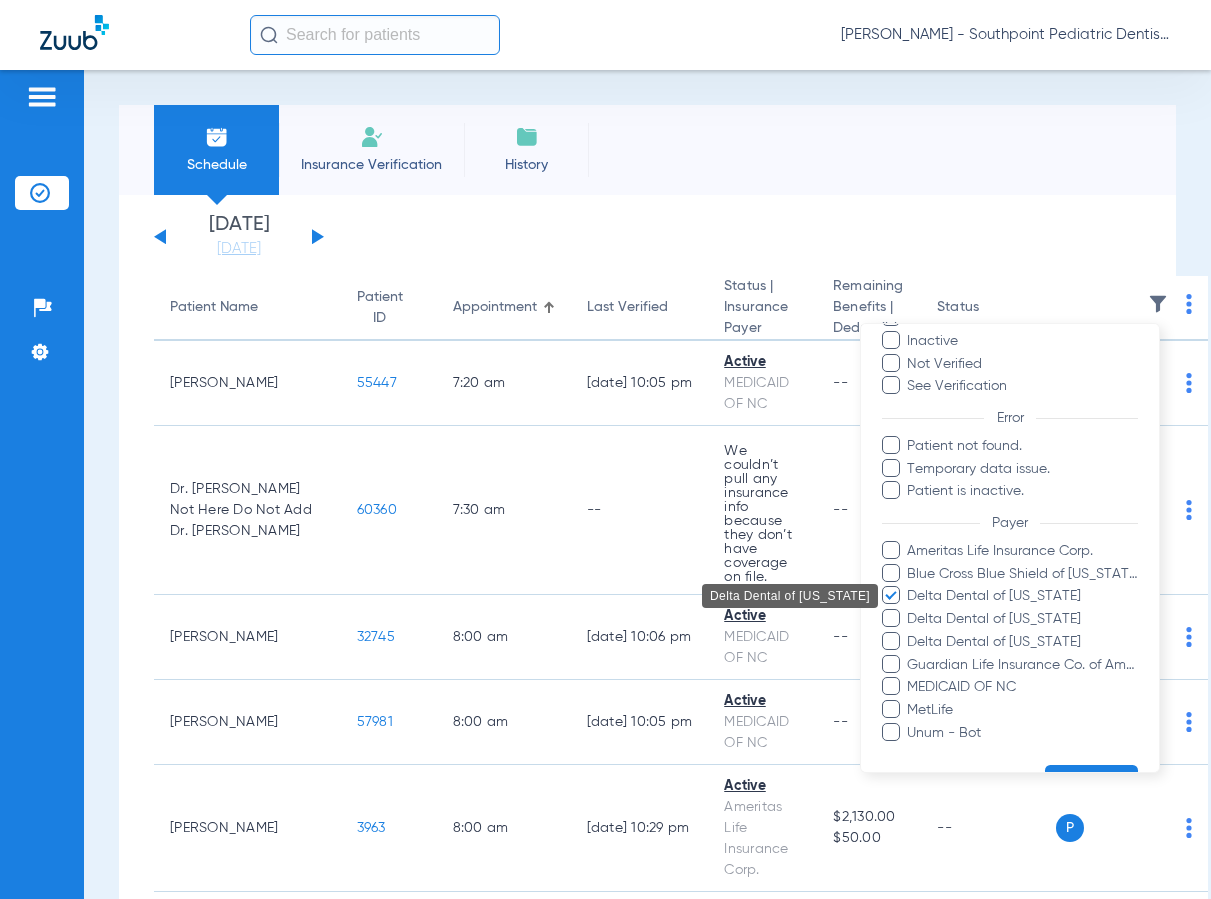 click on "Delta Dental of [US_STATE]" at bounding box center (1023, 619) 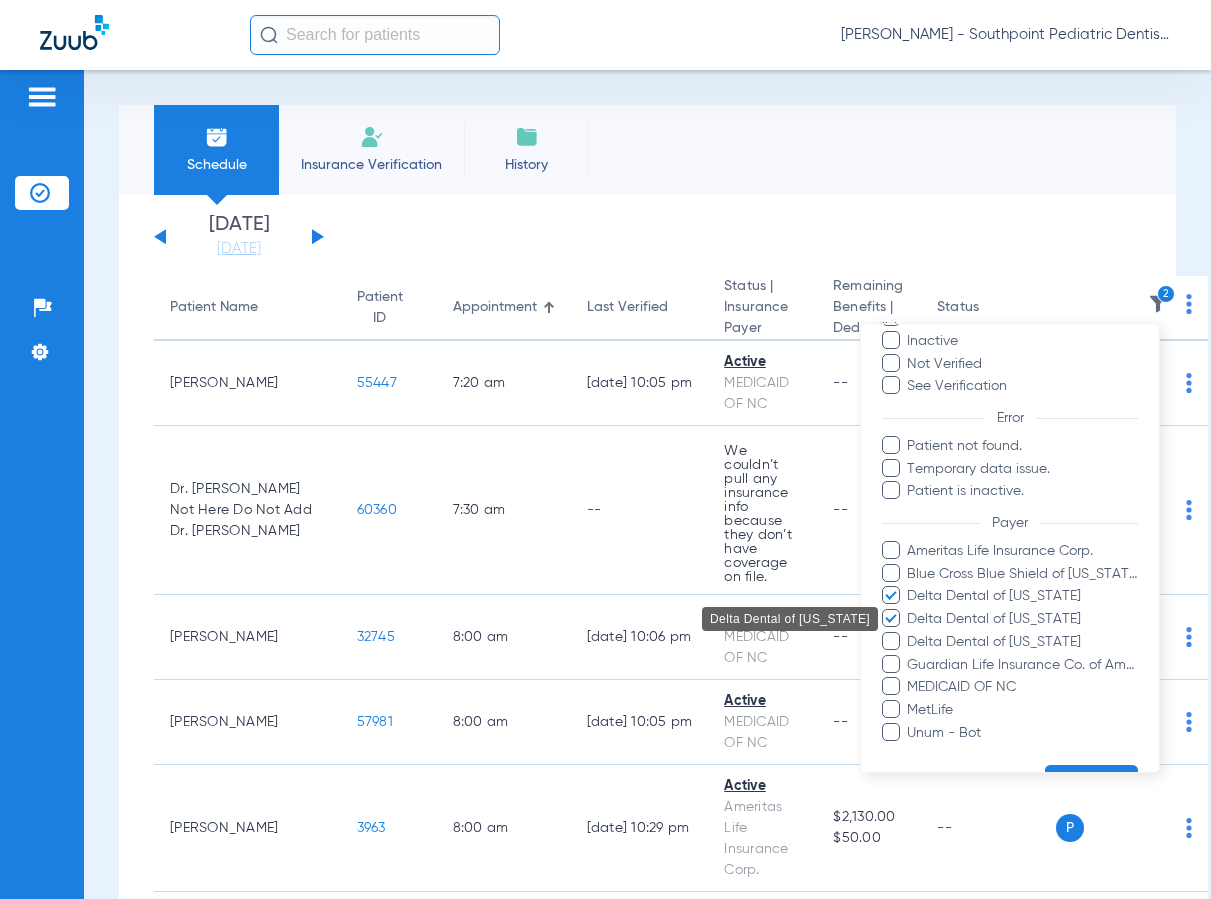 click on "Delta Dental of [US_STATE]" at bounding box center [1023, 641] 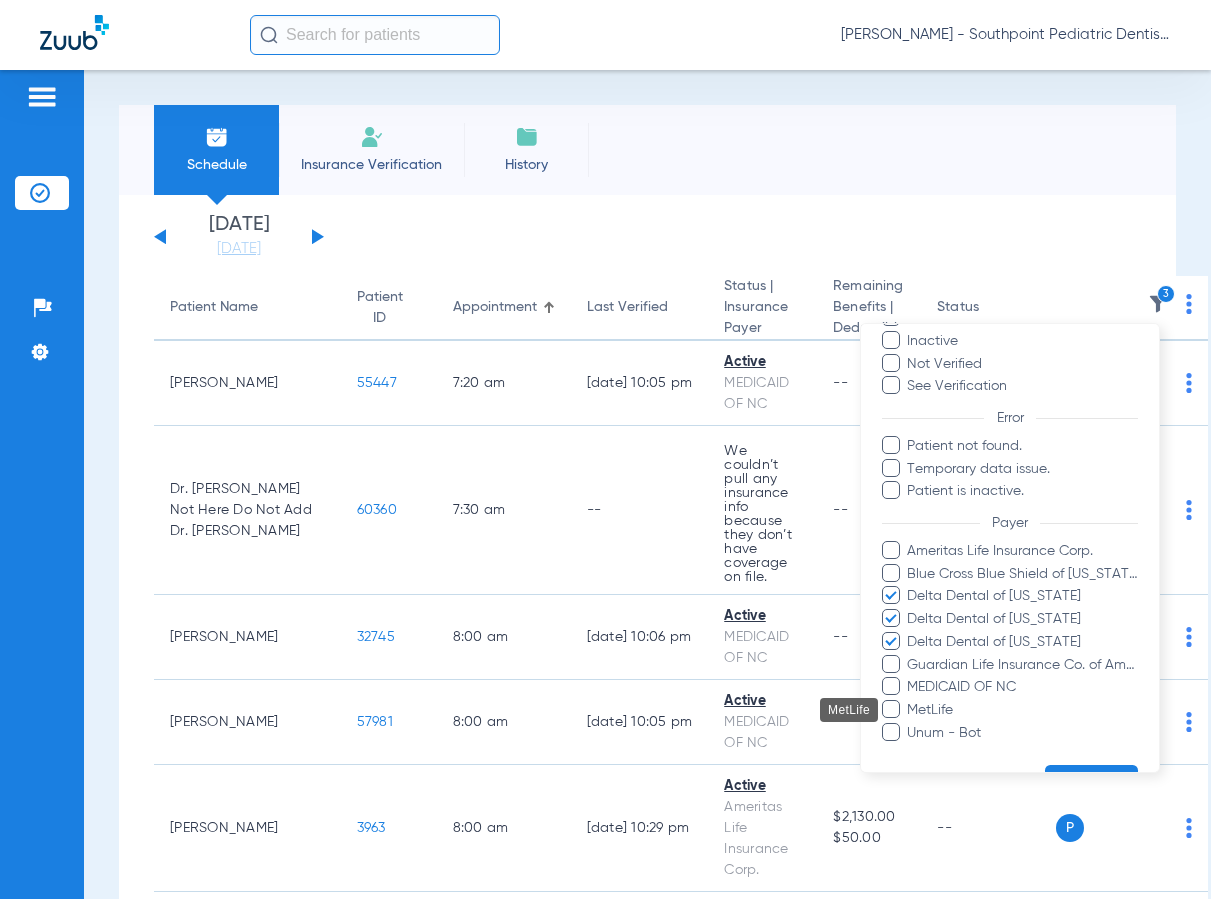 click on "MetLife" at bounding box center (1023, 710) 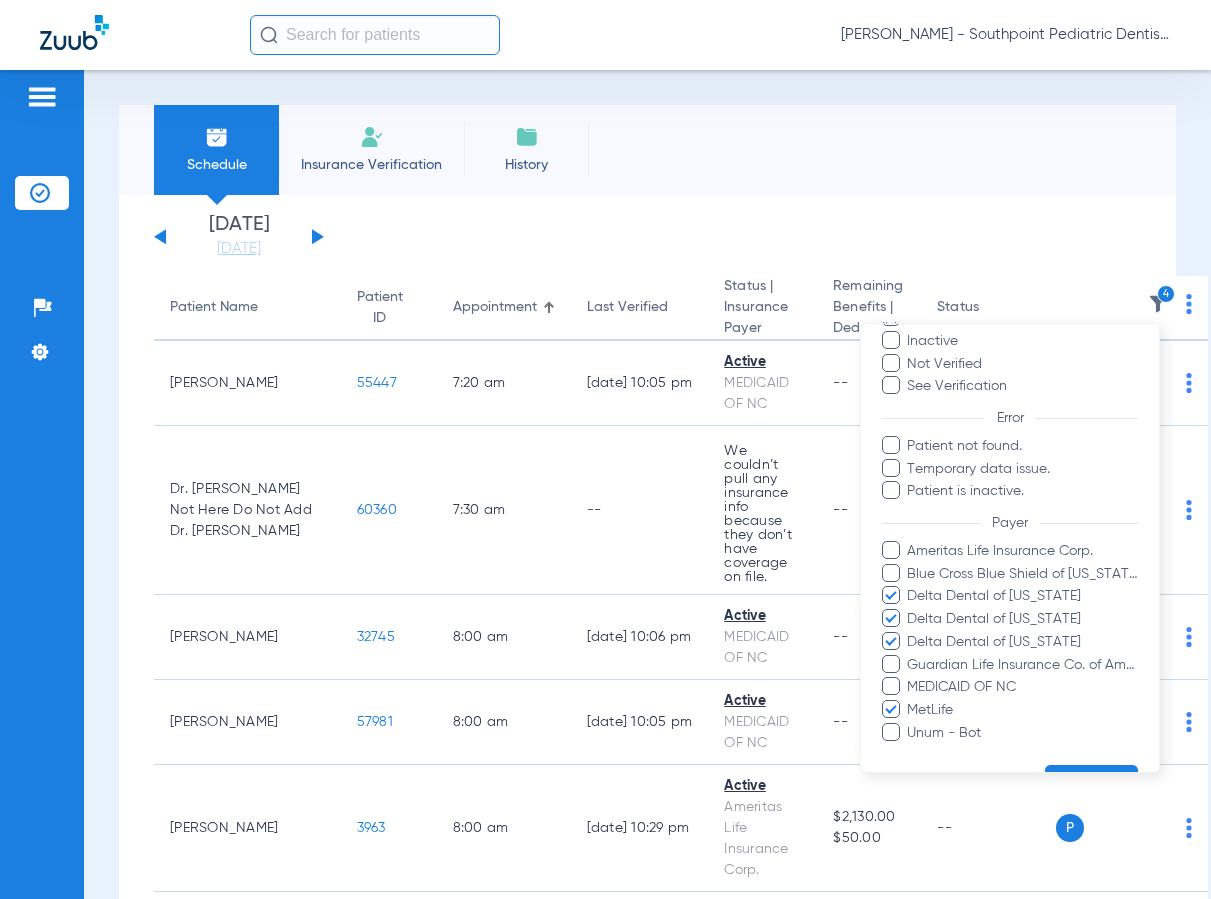 scroll, scrollTop: 152, scrollLeft: 0, axis: vertical 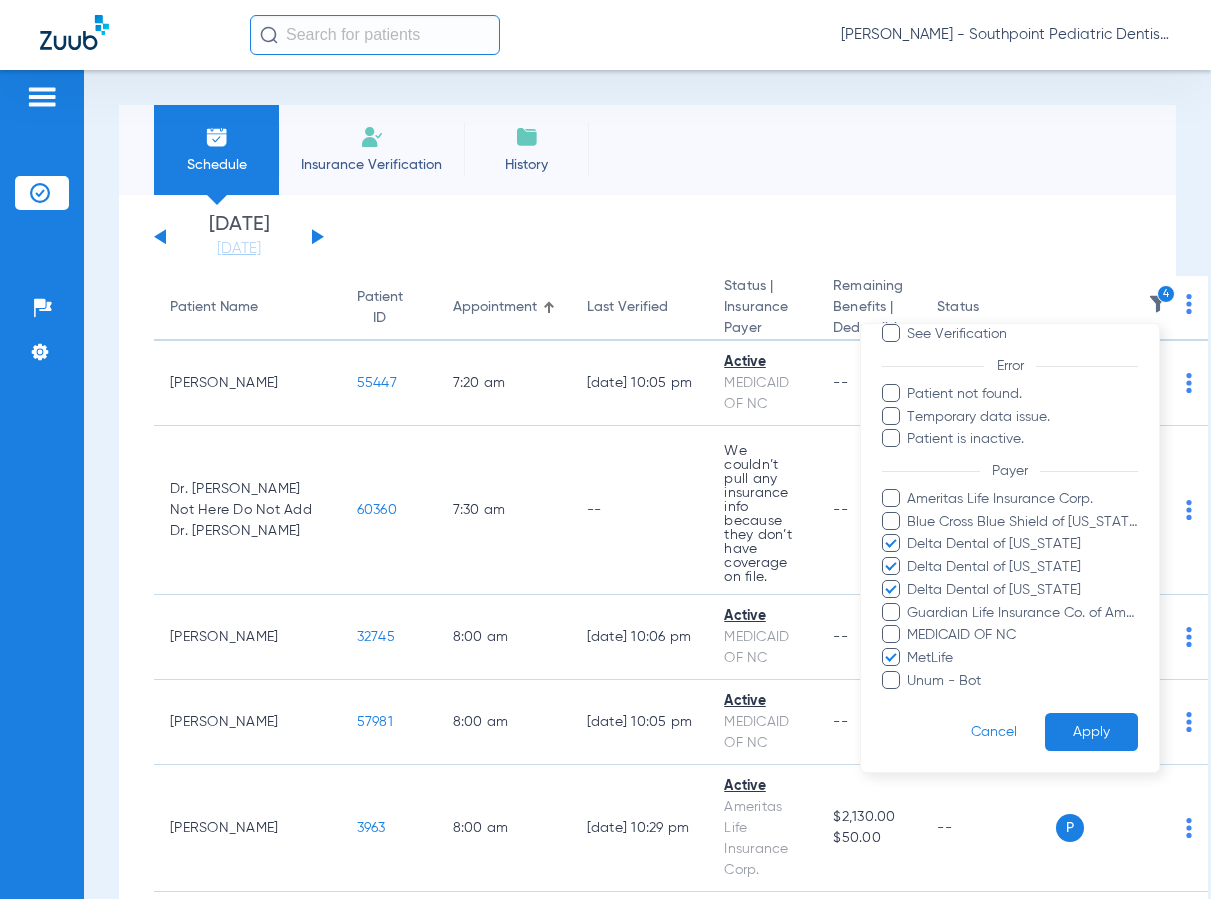 click on "Apply" at bounding box center [1091, 731] 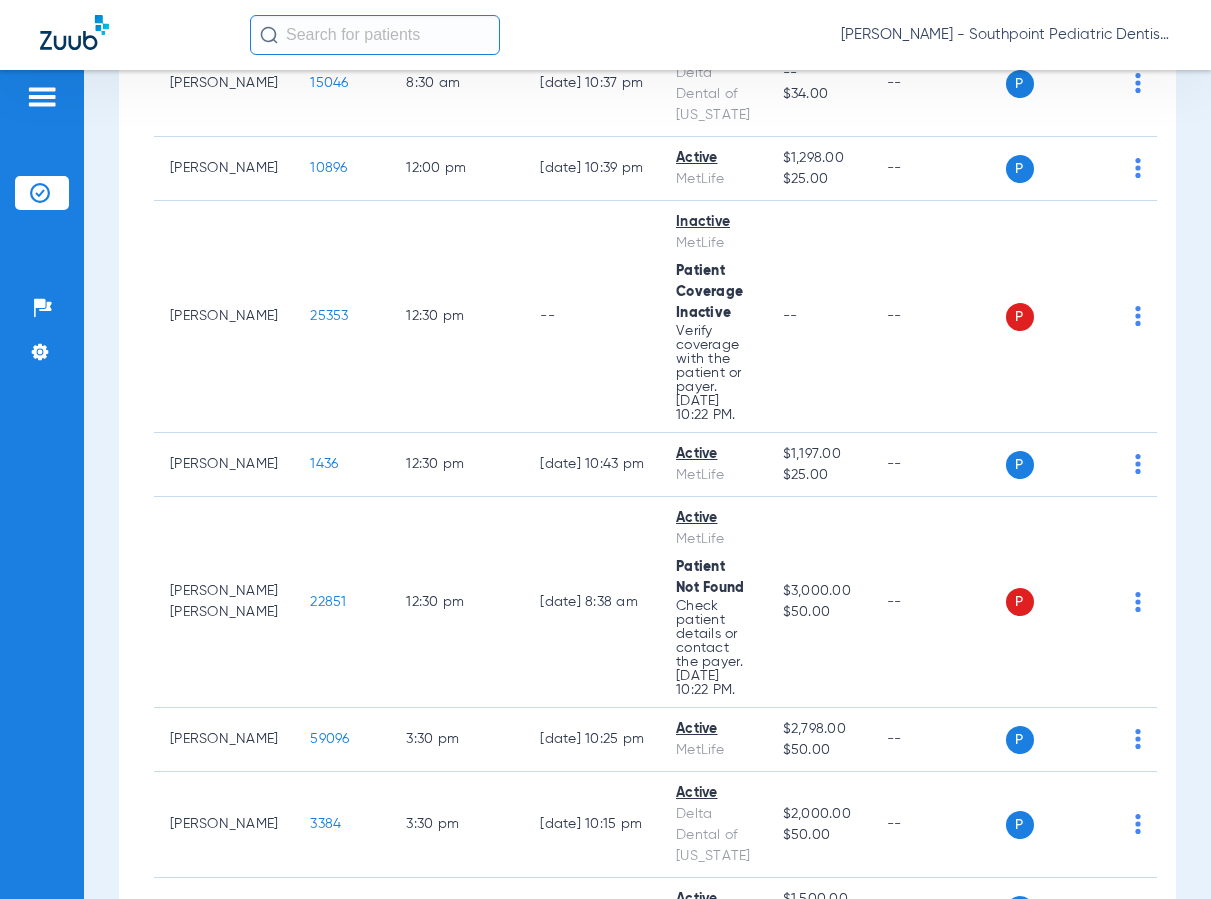 scroll, scrollTop: 0, scrollLeft: 0, axis: both 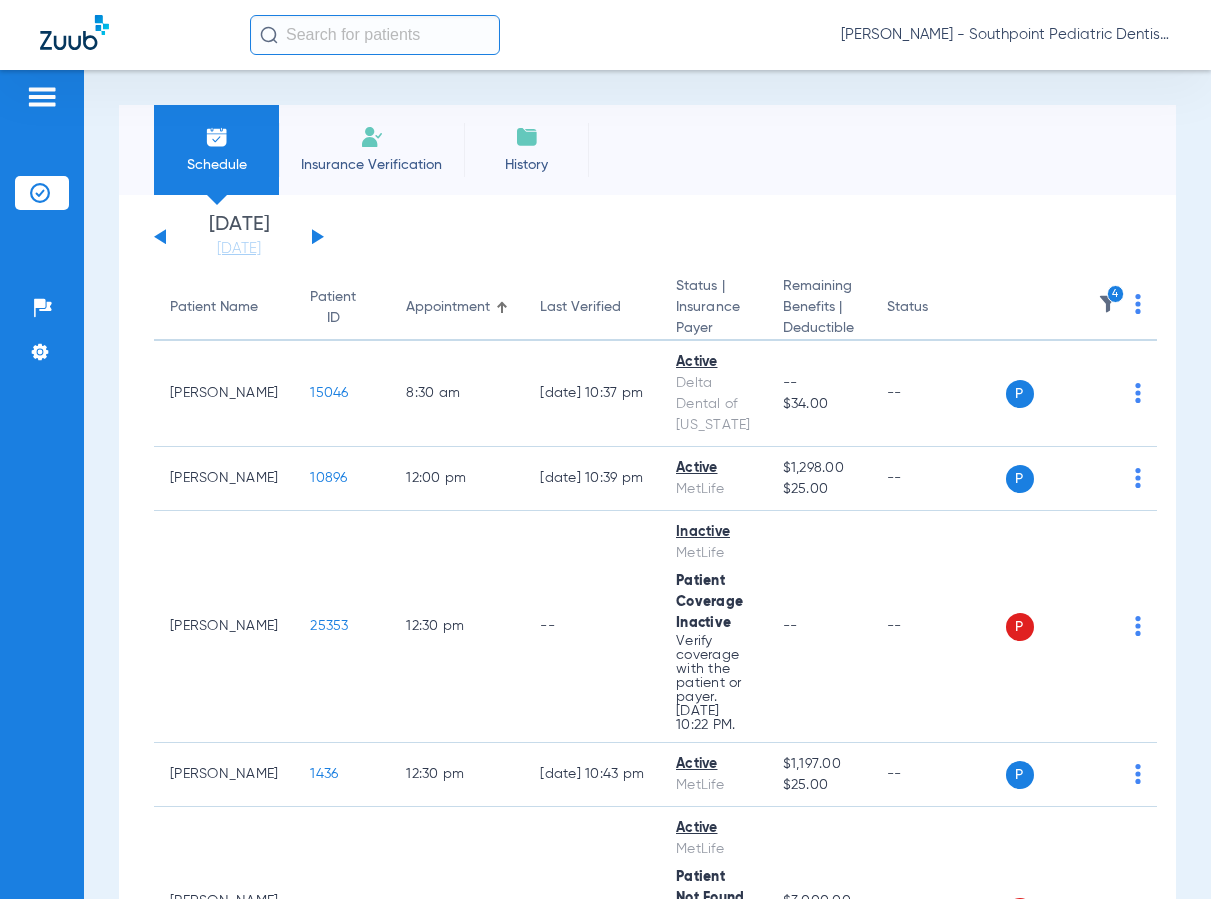click 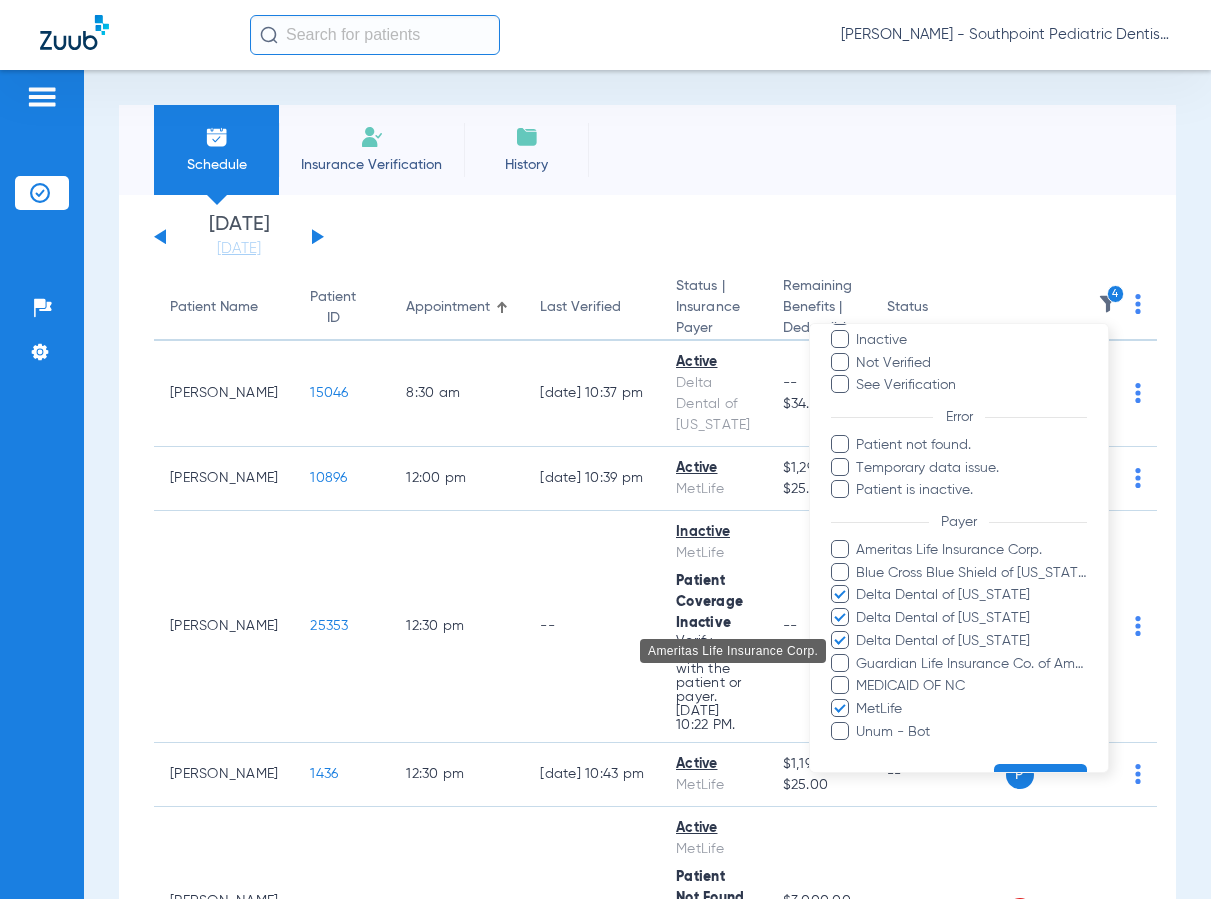 scroll, scrollTop: 152, scrollLeft: 0, axis: vertical 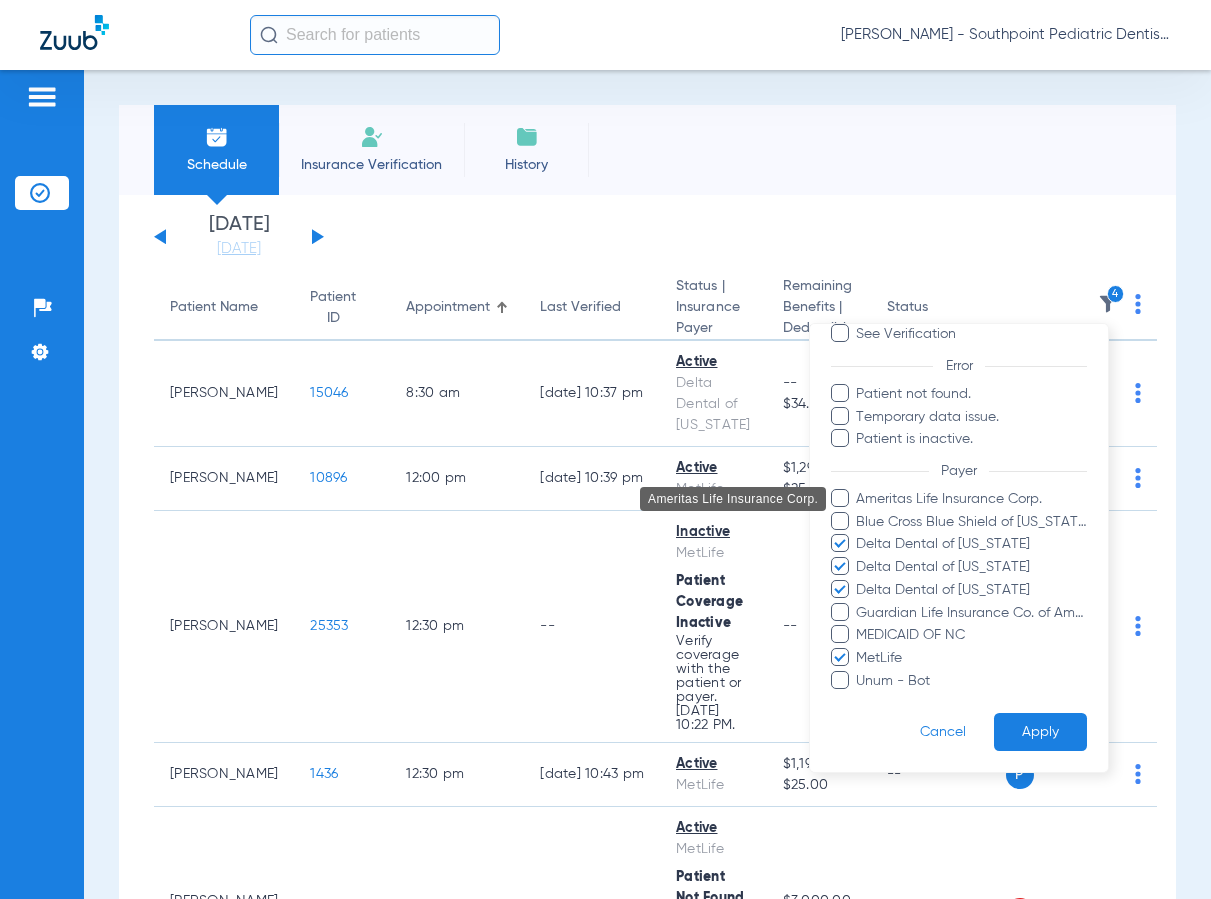 click on "Ameritas Life Insurance Corp." at bounding box center [972, 498] 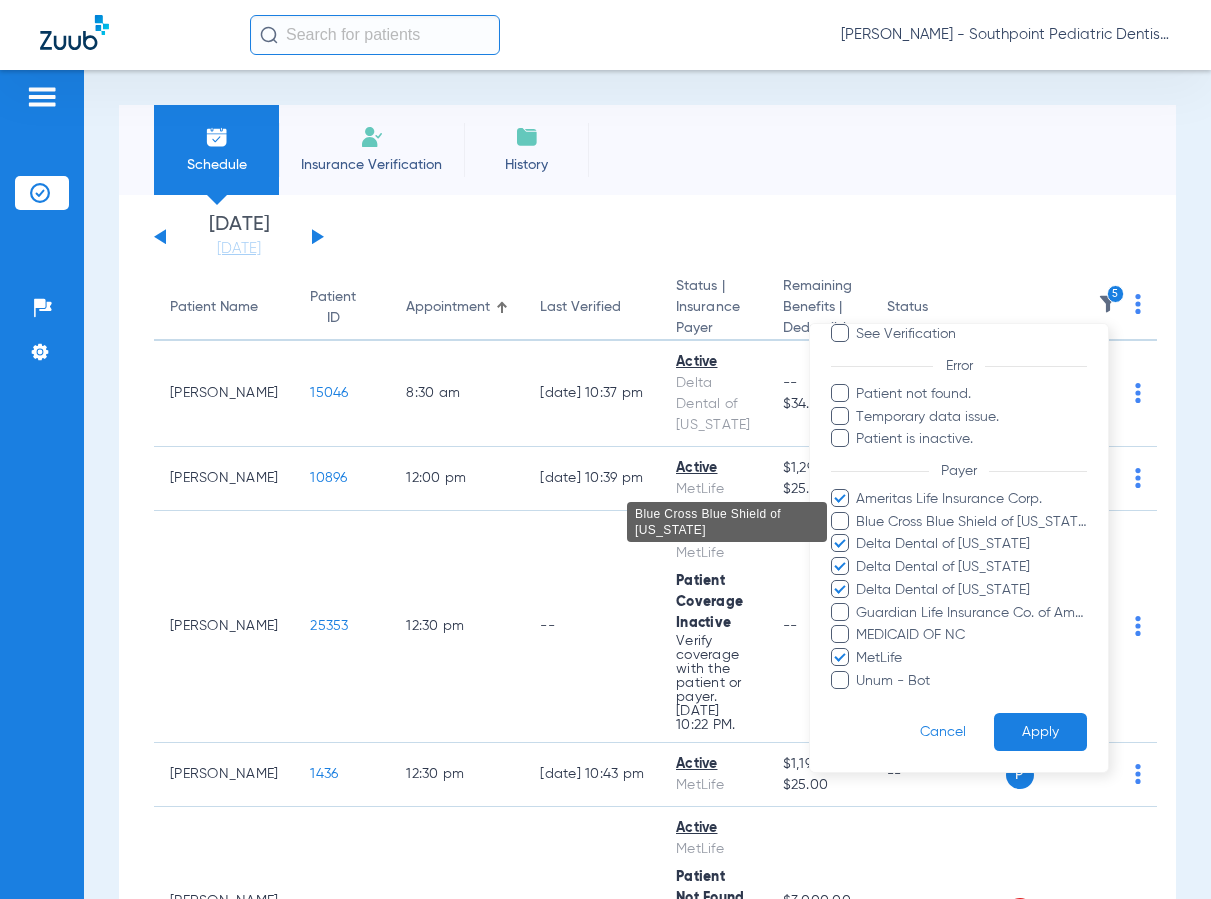 click on "Blue Cross Blue Shield of [US_STATE]" at bounding box center [972, 521] 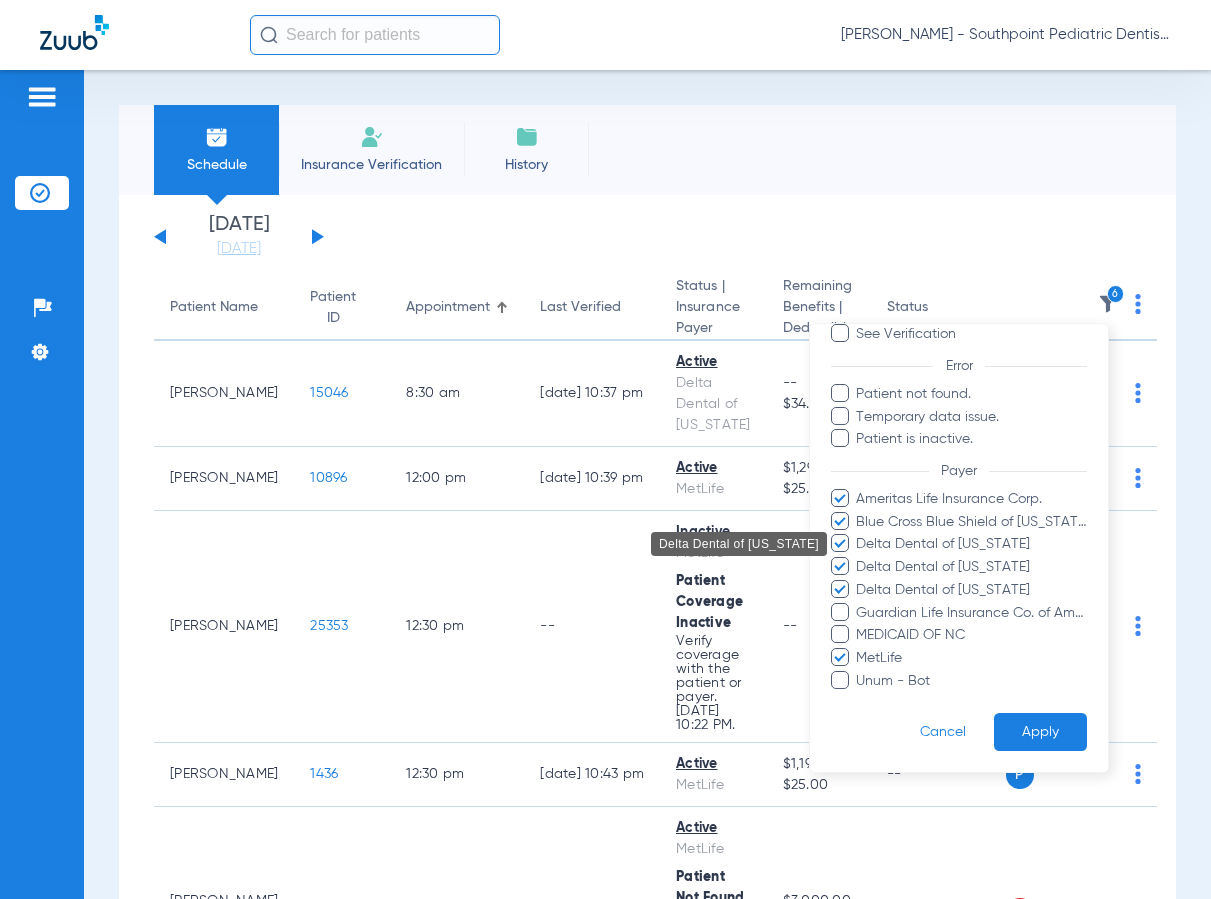click on "Delta Dental of [US_STATE]" at bounding box center [972, 544] 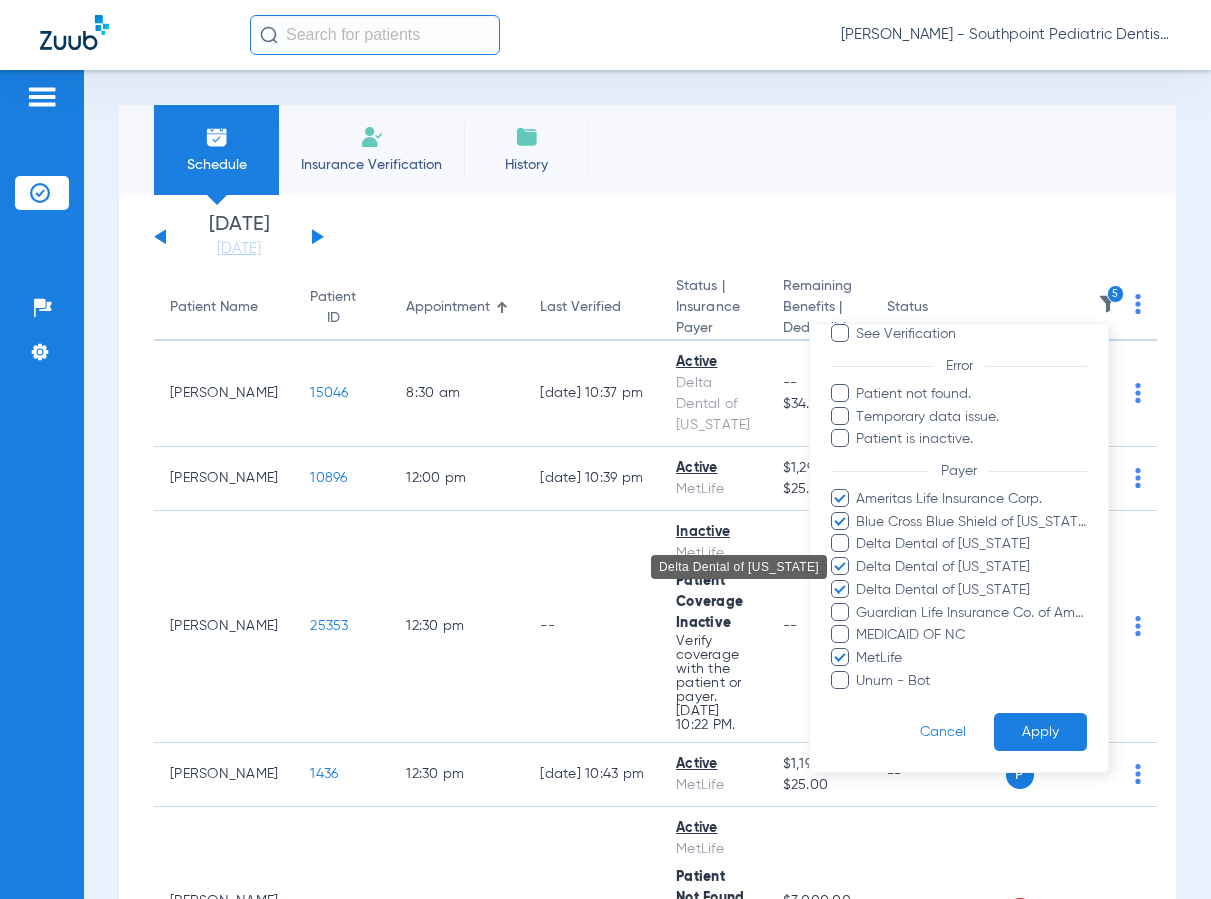 click on "Delta Dental of [US_STATE]" at bounding box center (972, 567) 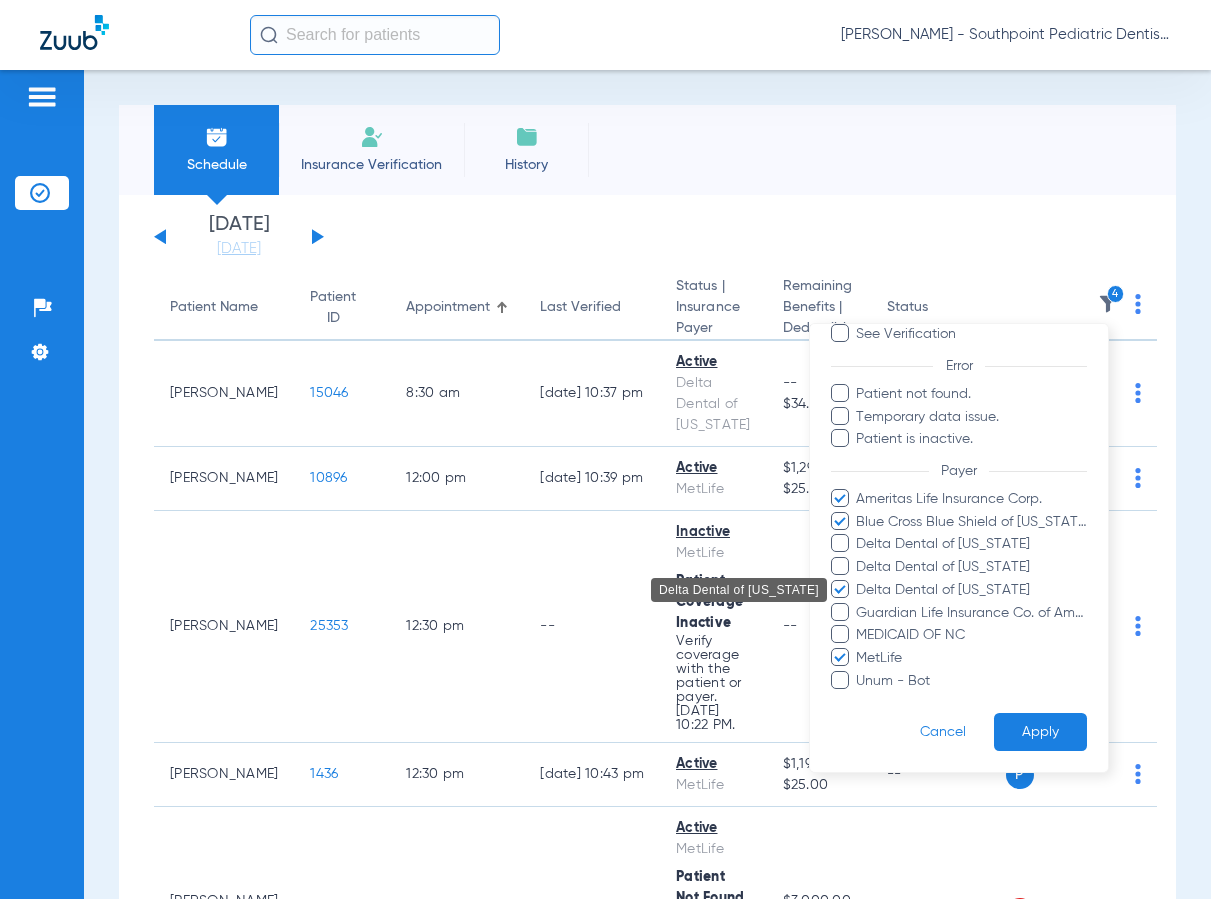 click on "Delta Dental of [US_STATE]" at bounding box center (972, 589) 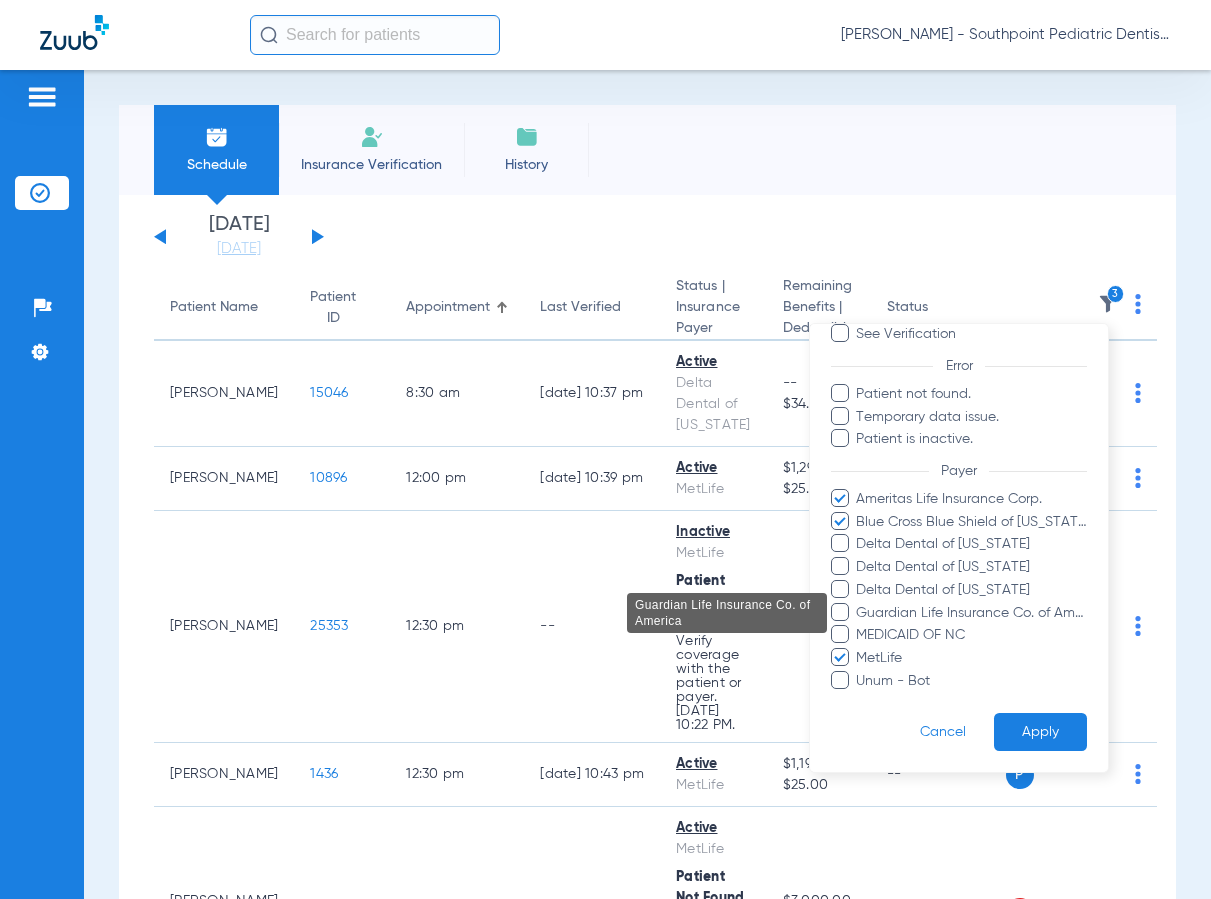 click on "Guardian Life Insurance Co. of America" at bounding box center [972, 612] 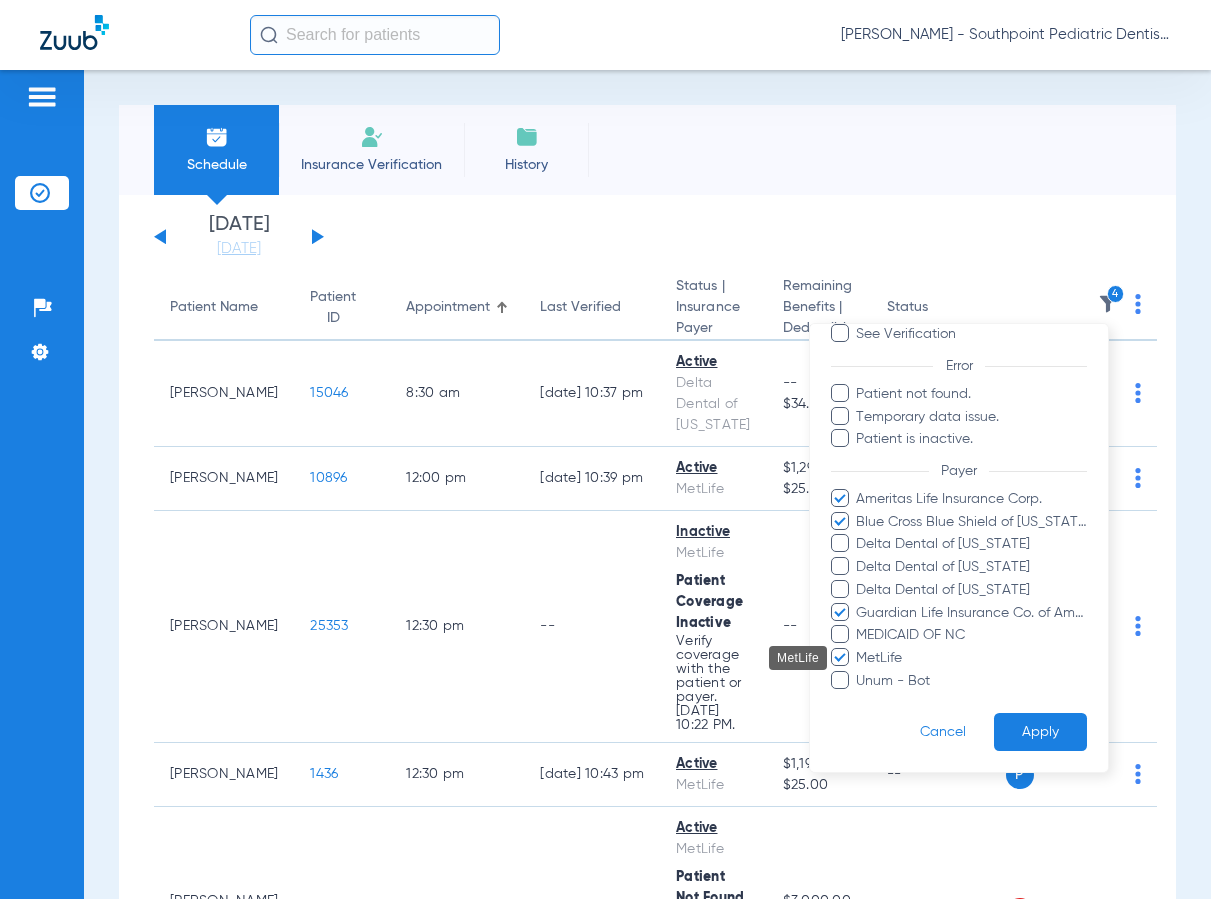 click on "MetLife" at bounding box center [972, 658] 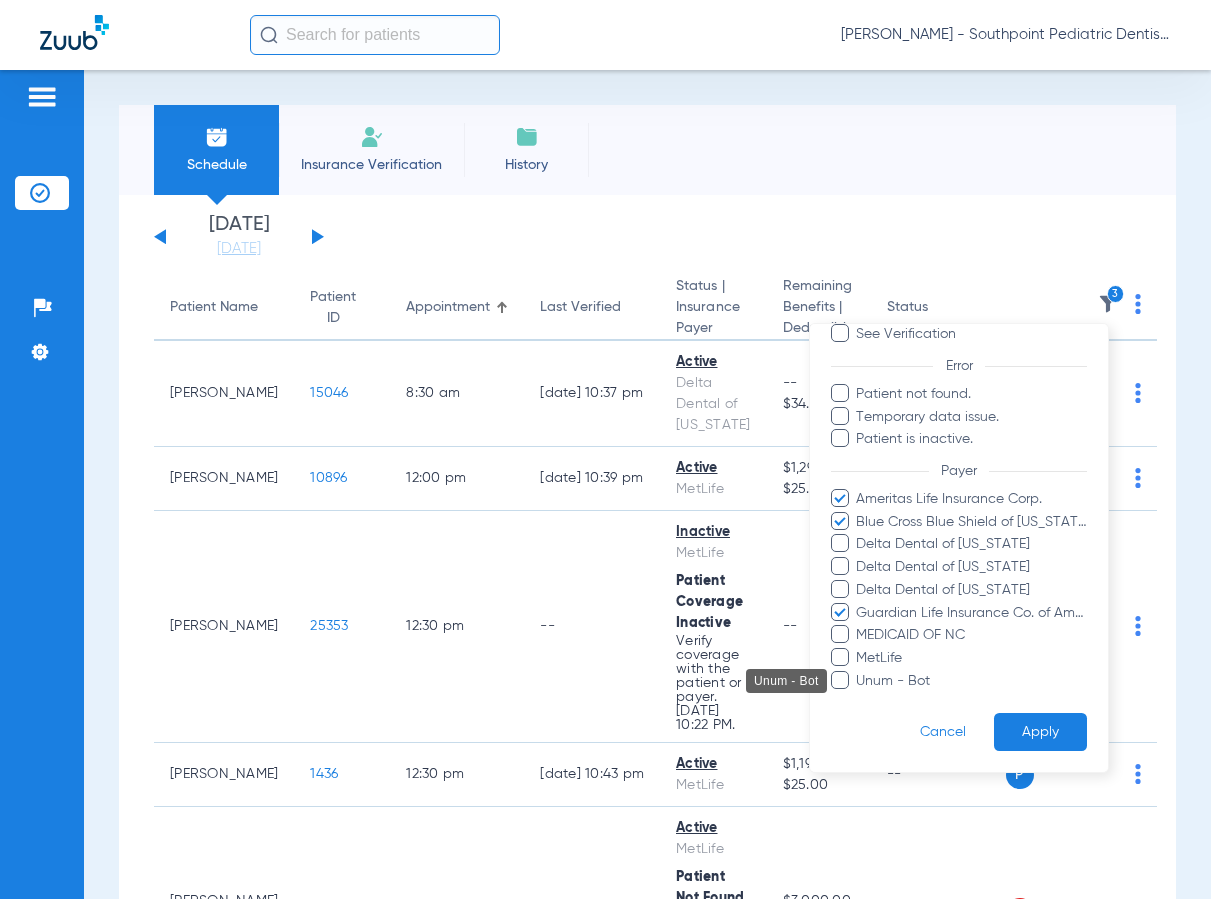 click on "Unum - Bot" at bounding box center (972, 680) 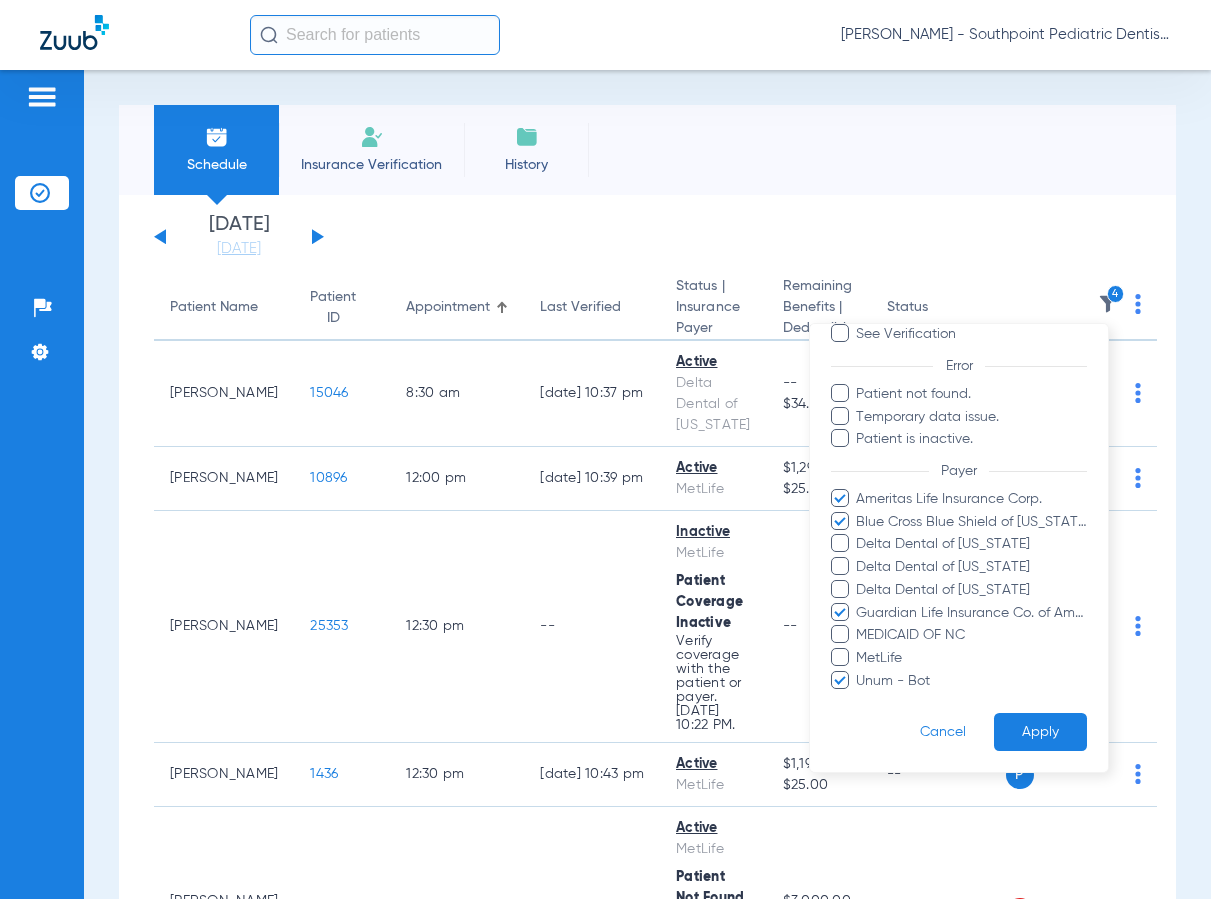 drag, startPoint x: 1043, startPoint y: 749, endPoint x: 1031, endPoint y: 744, distance: 13 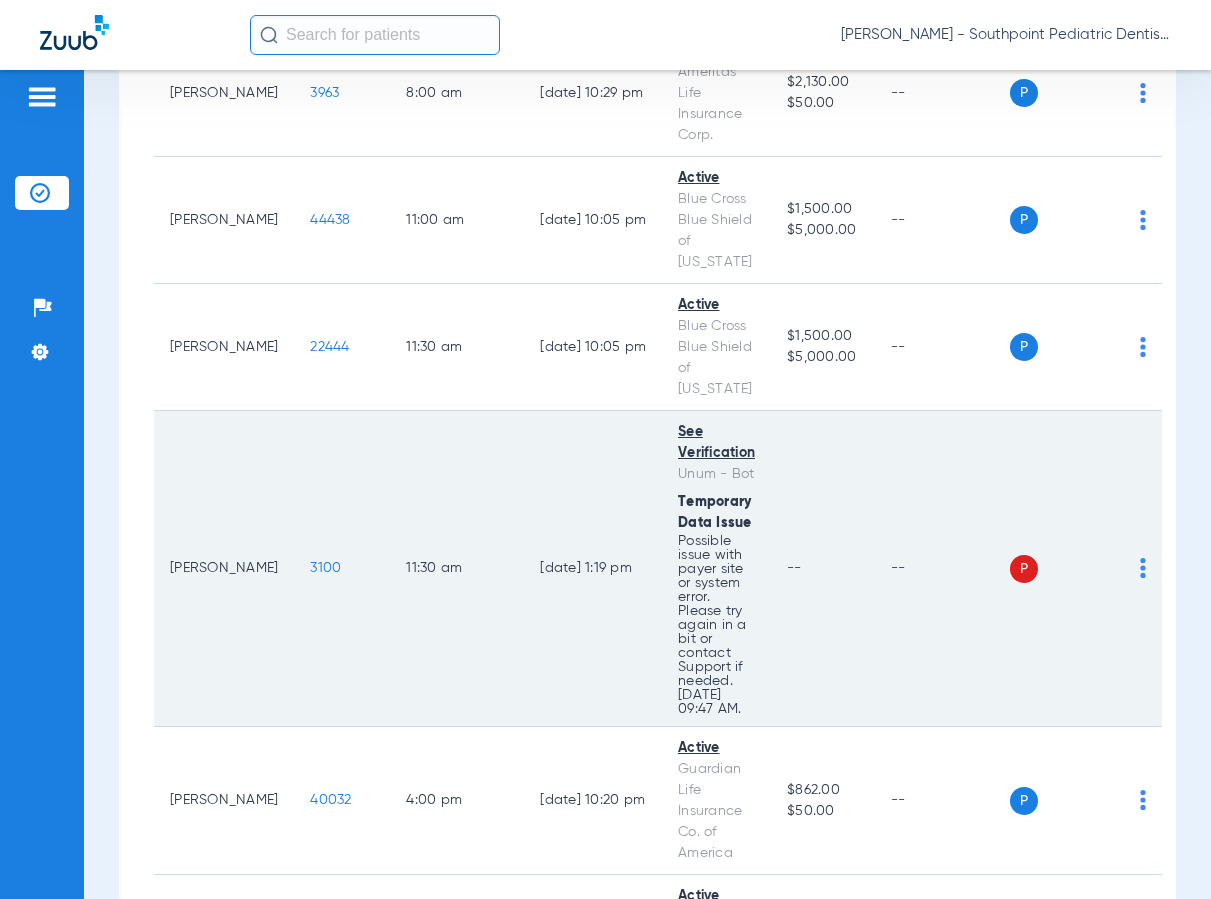 scroll, scrollTop: 0, scrollLeft: 0, axis: both 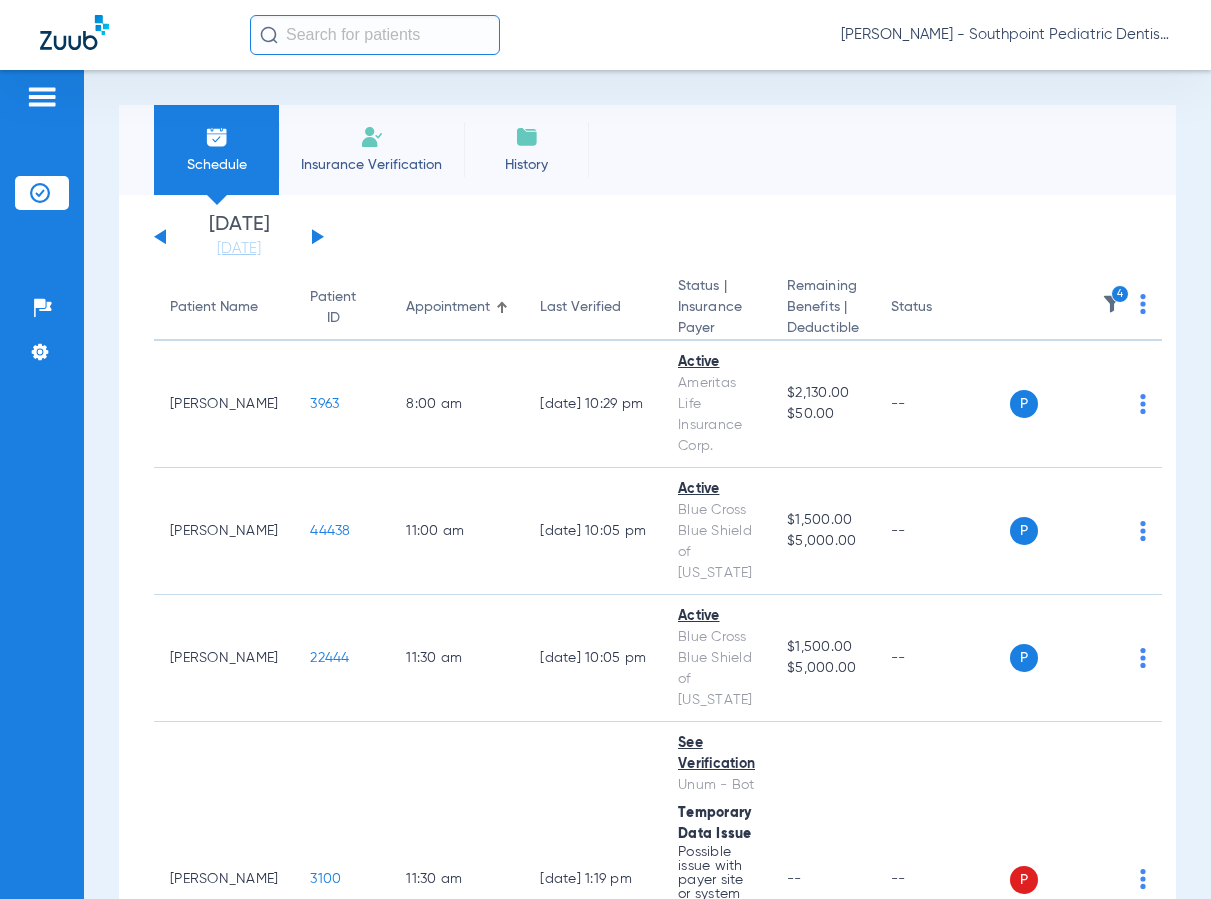click on "4" 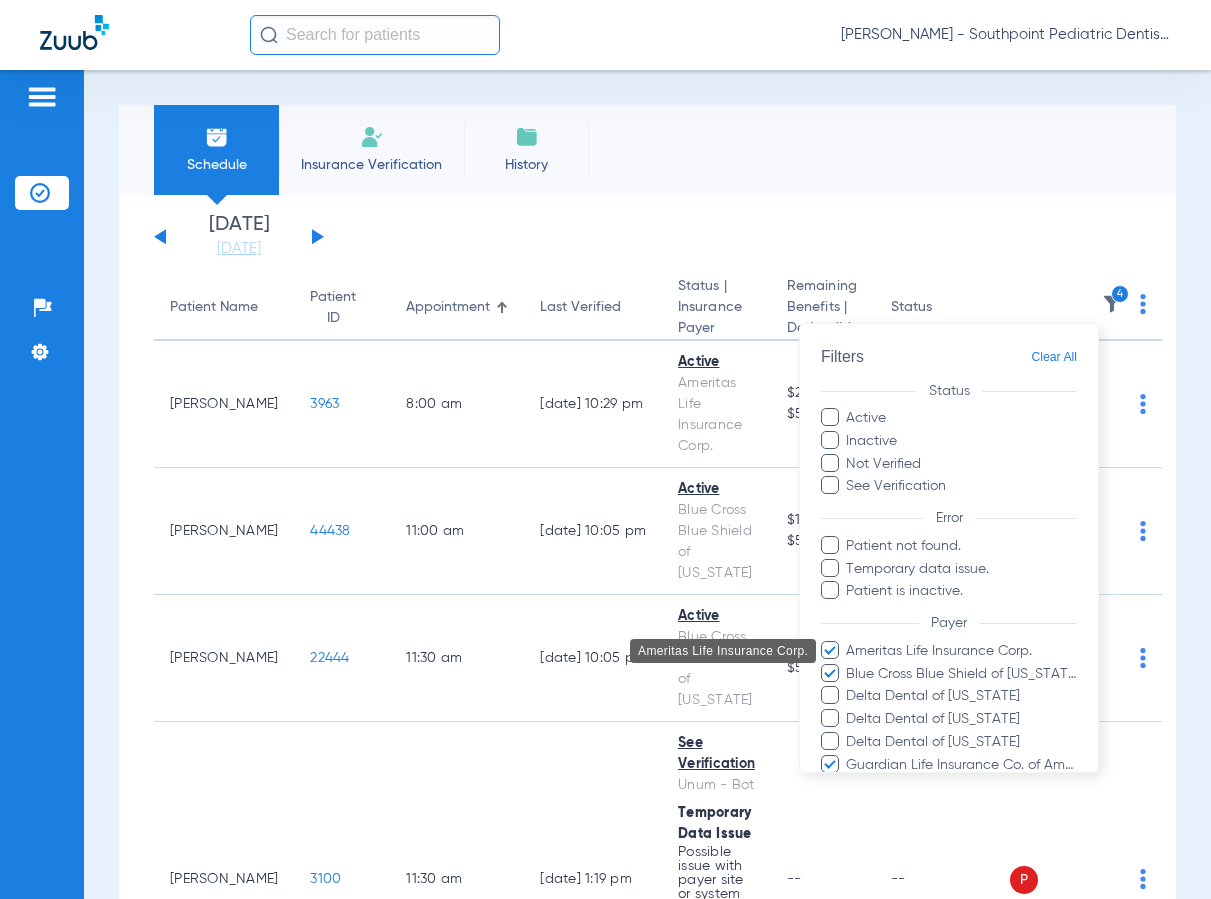 scroll, scrollTop: 100, scrollLeft: 0, axis: vertical 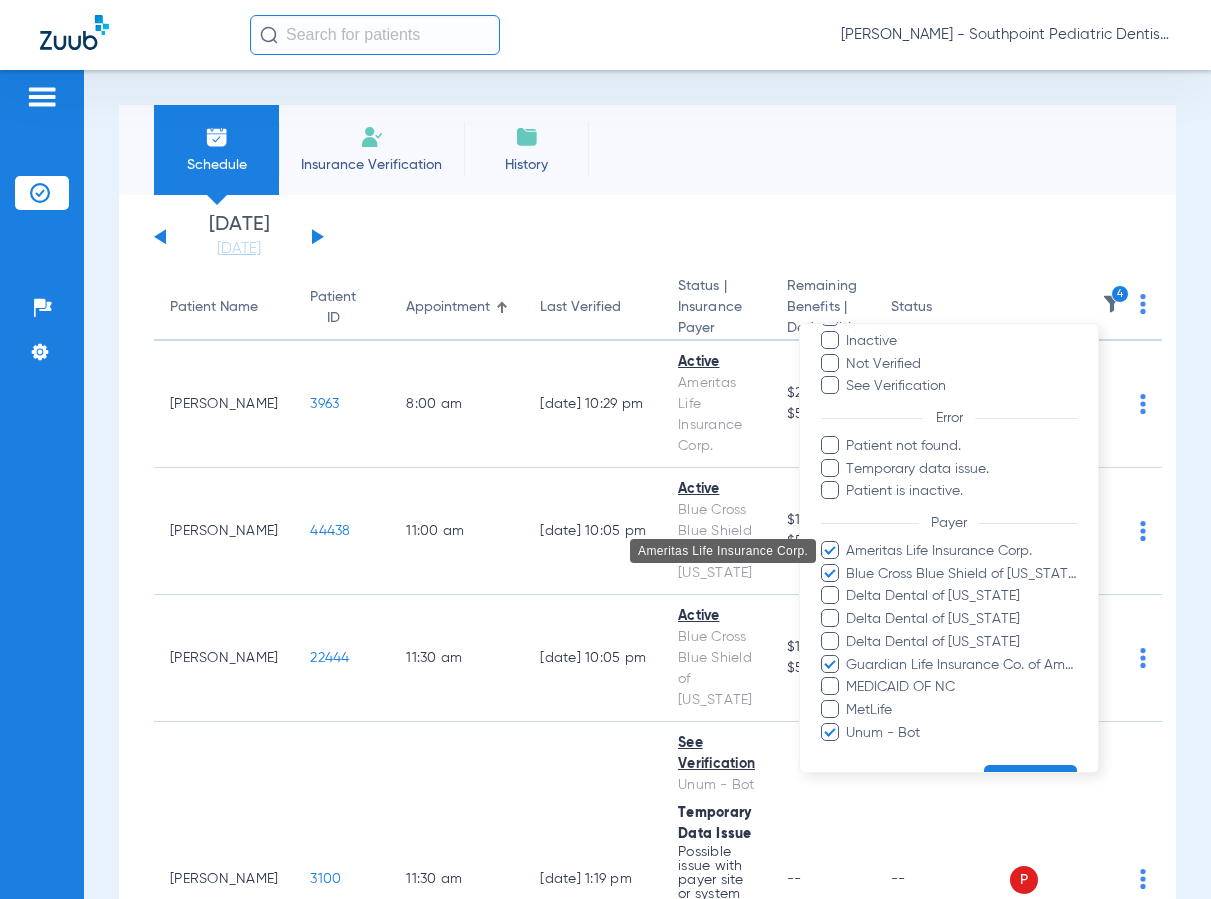 click on "Ameritas Life Insurance Corp." at bounding box center (962, 550) 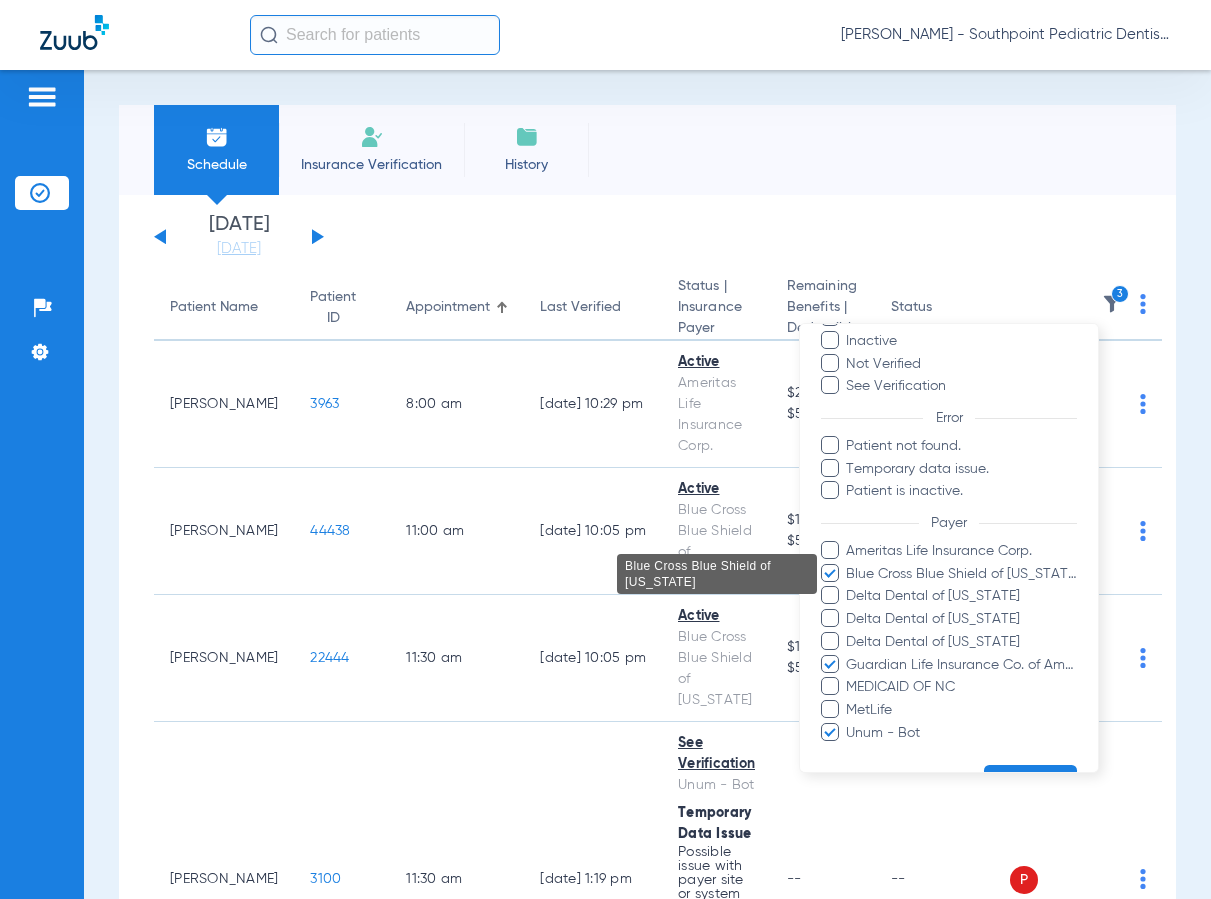 click on "Blue Cross Blue Shield of [US_STATE]" at bounding box center (962, 573) 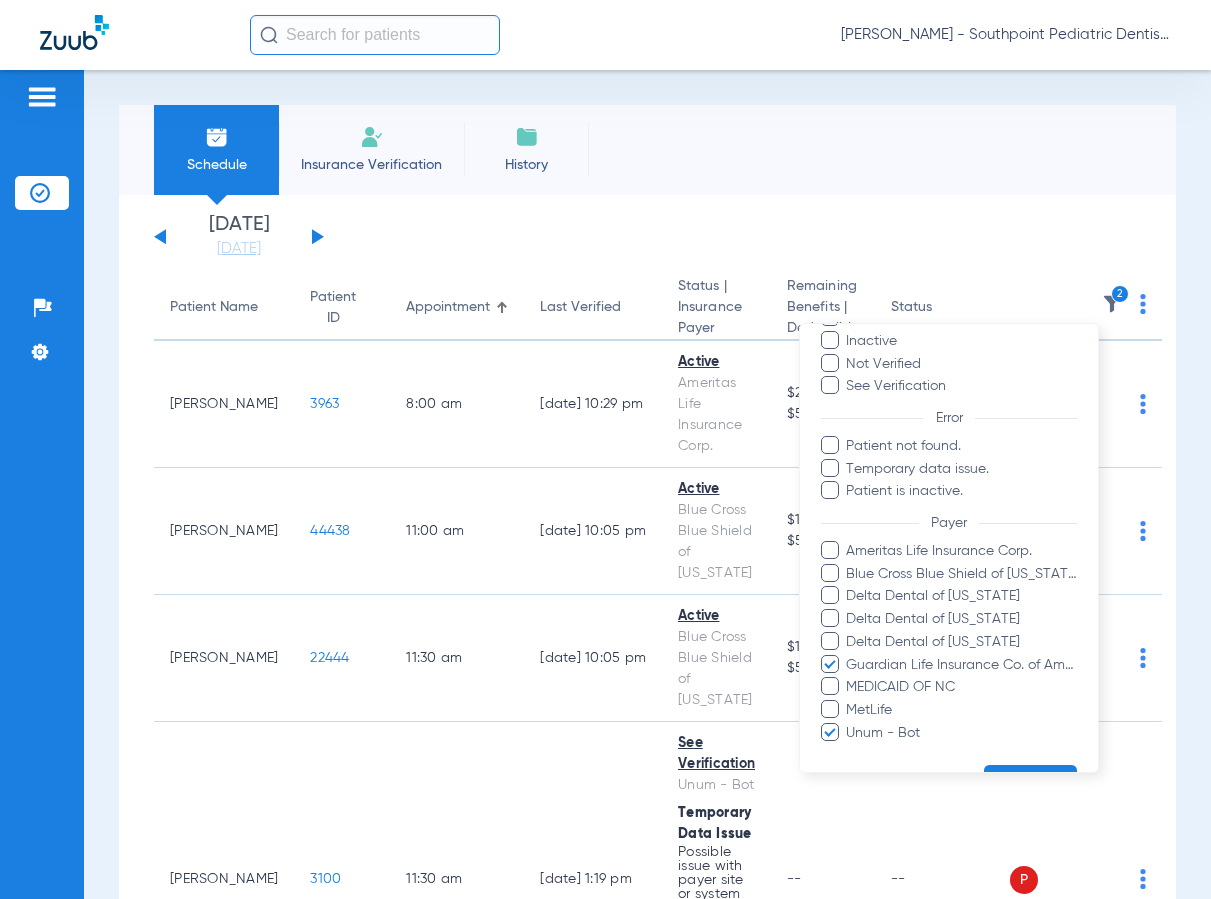 click on "Ameritas Life Insurance Corp.   Blue Cross Blue Shield of [US_STATE]   Delta Dental of [US_STATE]   Delta Dental of [US_STATE]   Delta Dental of [US_STATE]   Guardian Life Insurance Co. of America   MEDICAID OF NC   MetLife   Unum - Bot" at bounding box center (949, 641) 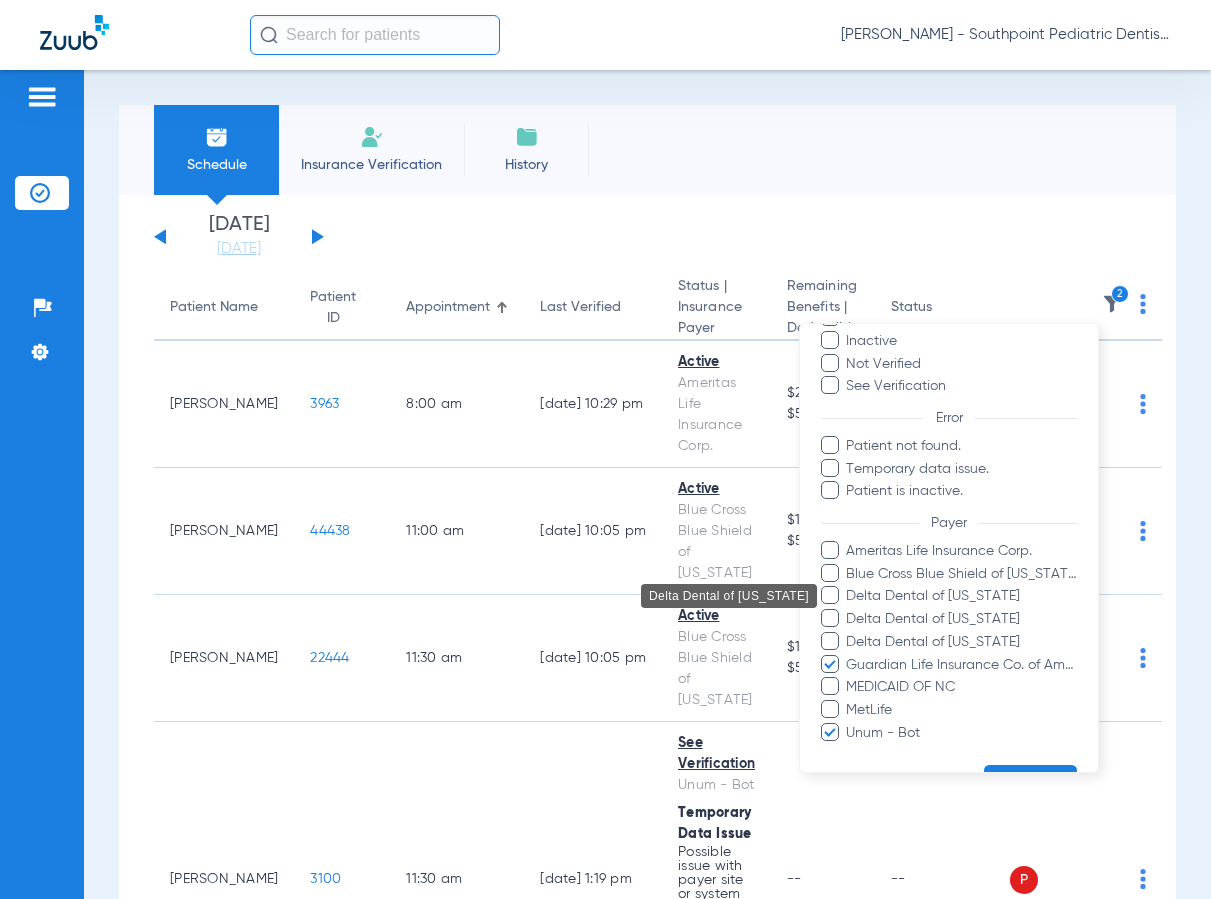 click on "Delta Dental of [US_STATE]" at bounding box center [962, 596] 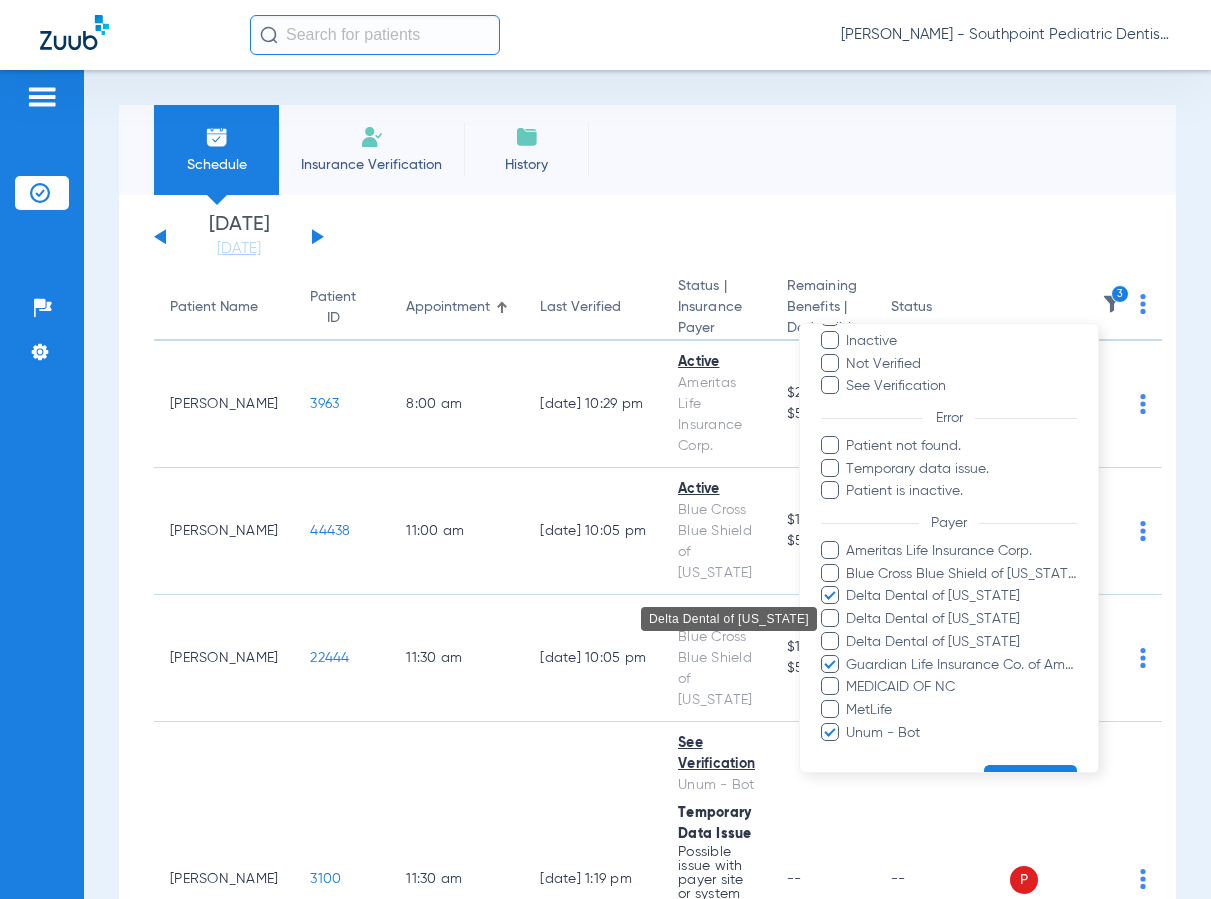 click on "Delta Dental of [US_STATE]" at bounding box center (962, 619) 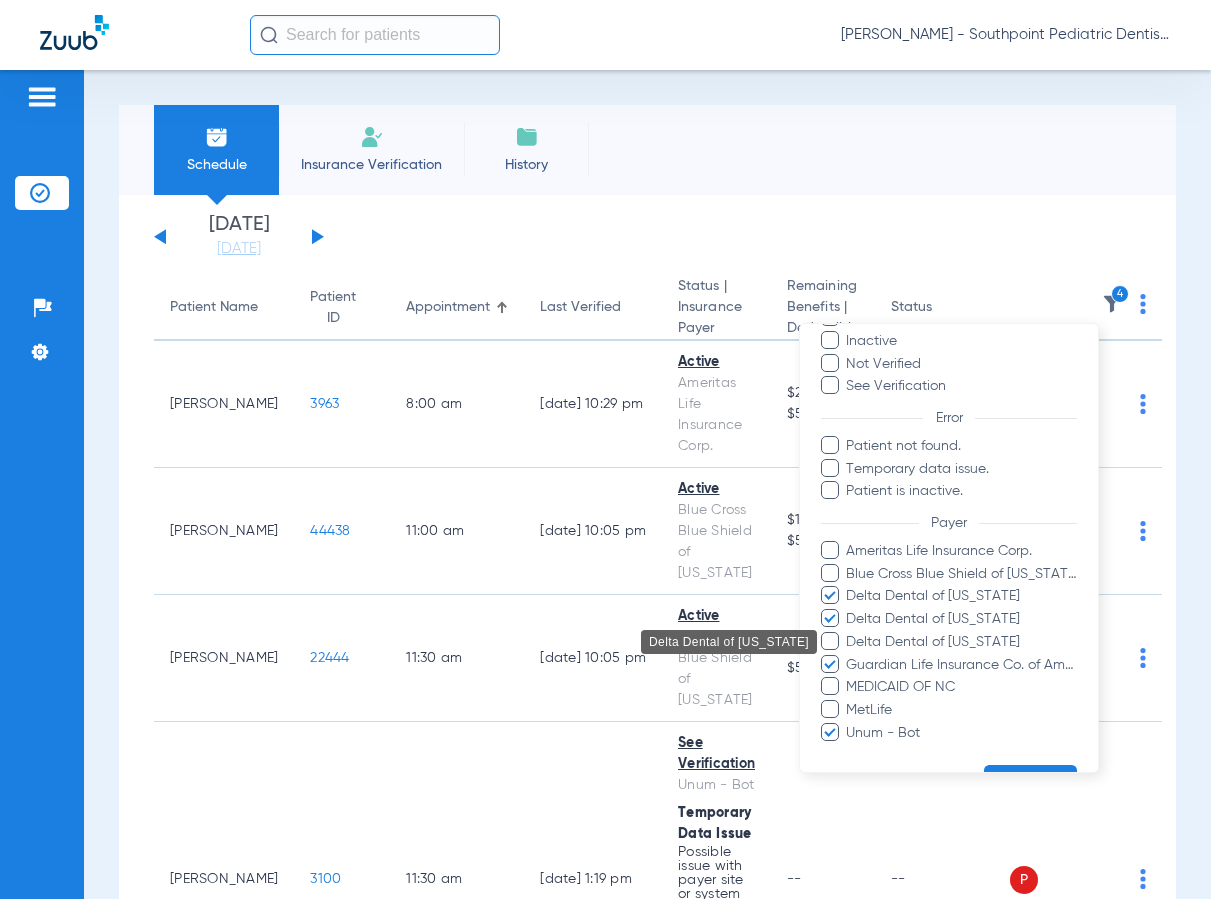 click on "Delta Dental of [US_STATE]" at bounding box center [962, 641] 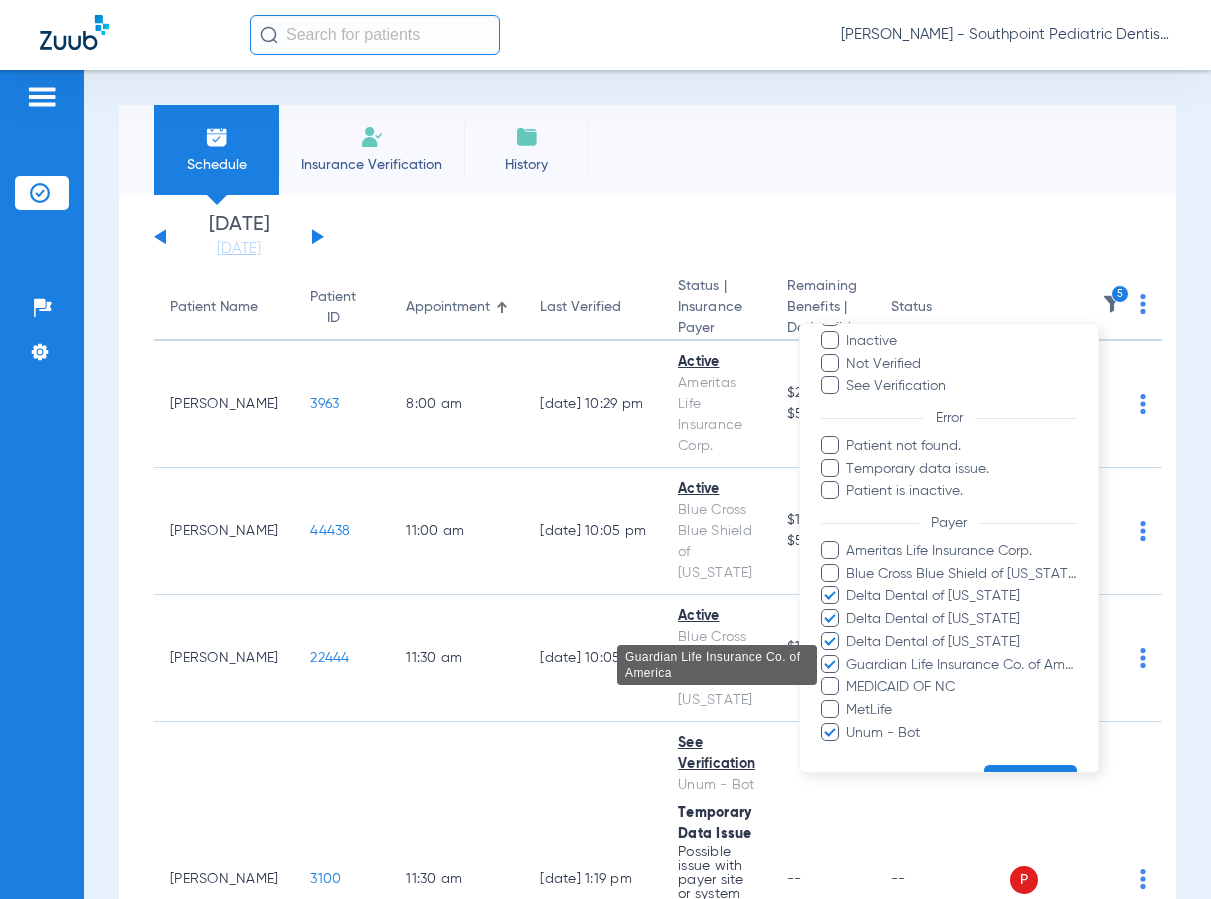 click on "Guardian Life Insurance Co. of America" at bounding box center [962, 664] 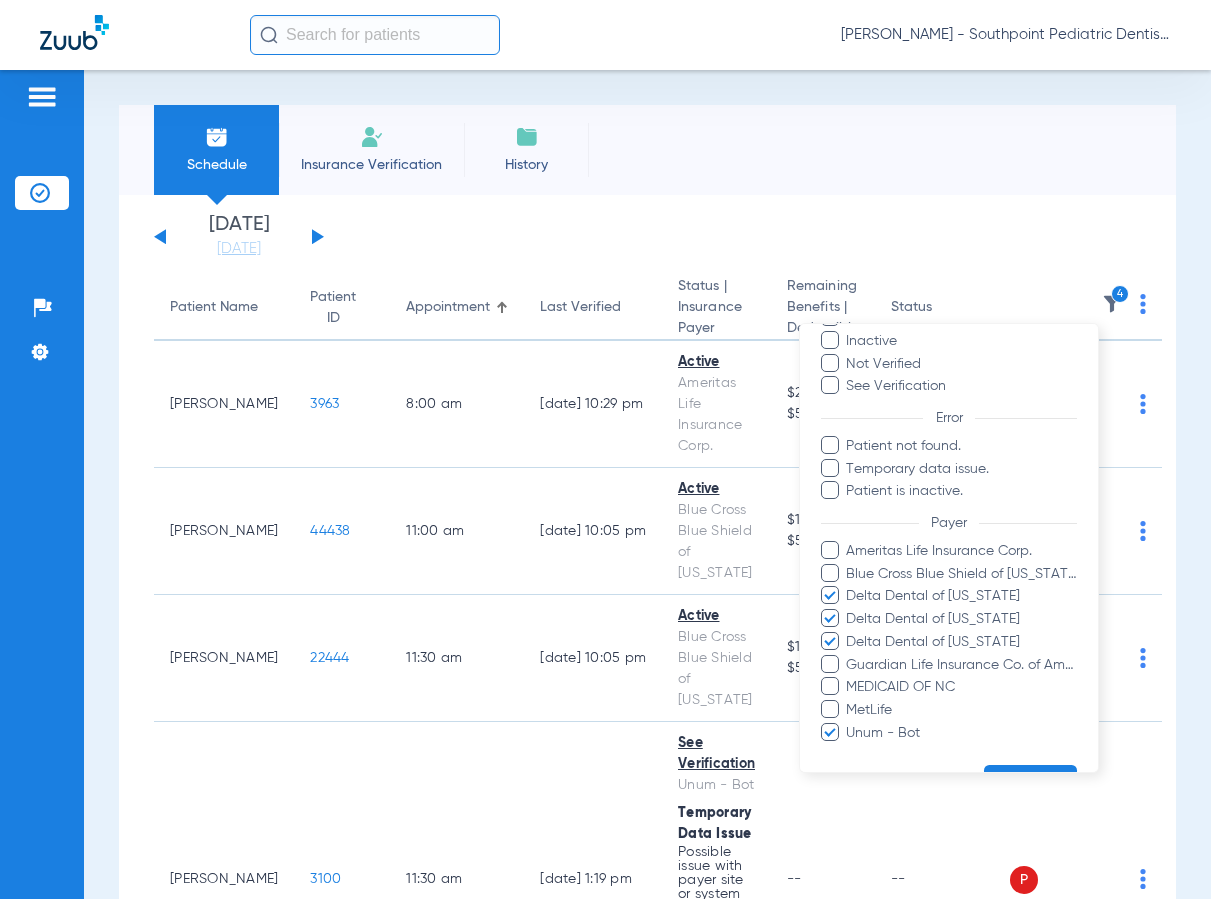 click on "MetLife" at bounding box center [962, 710] 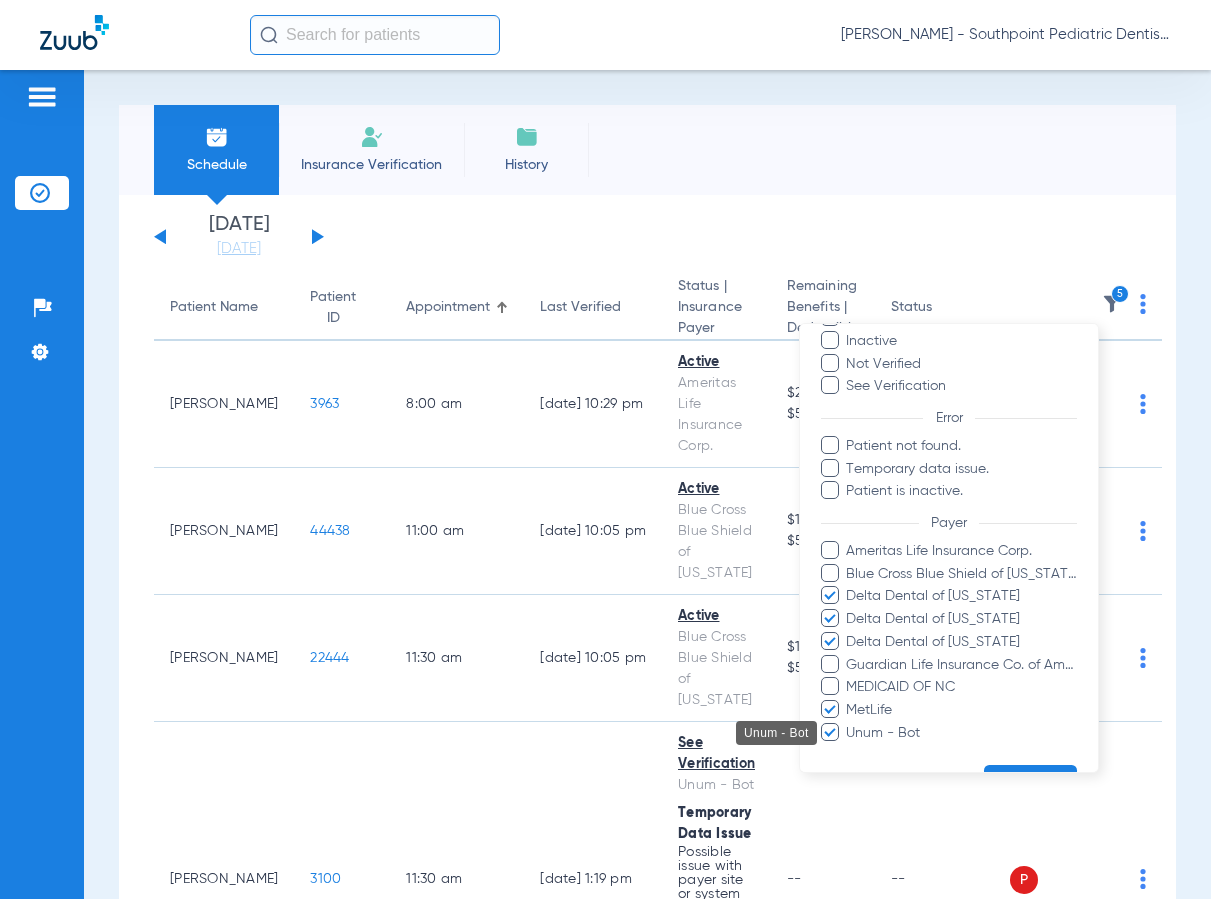 click on "Unum - Bot" at bounding box center (962, 732) 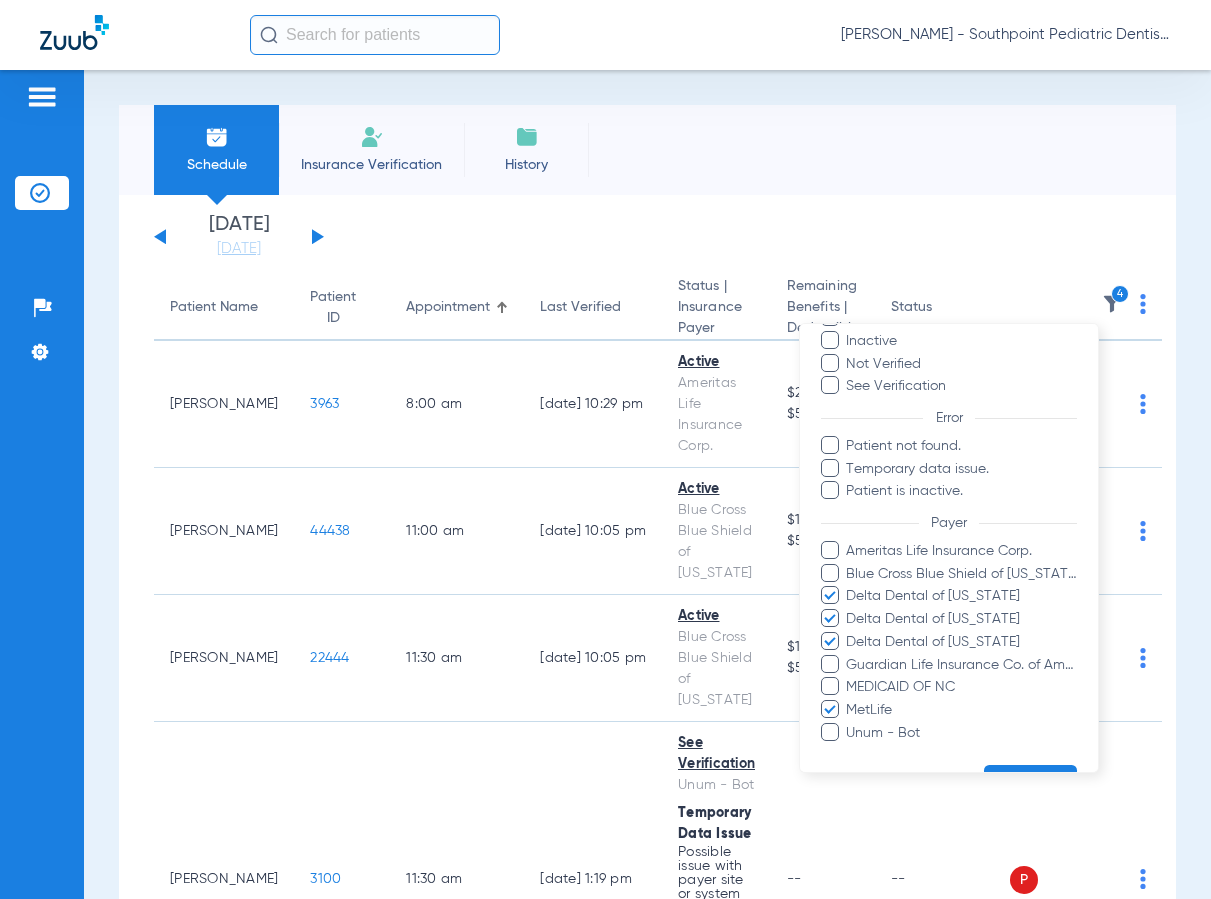 scroll, scrollTop: 152, scrollLeft: 0, axis: vertical 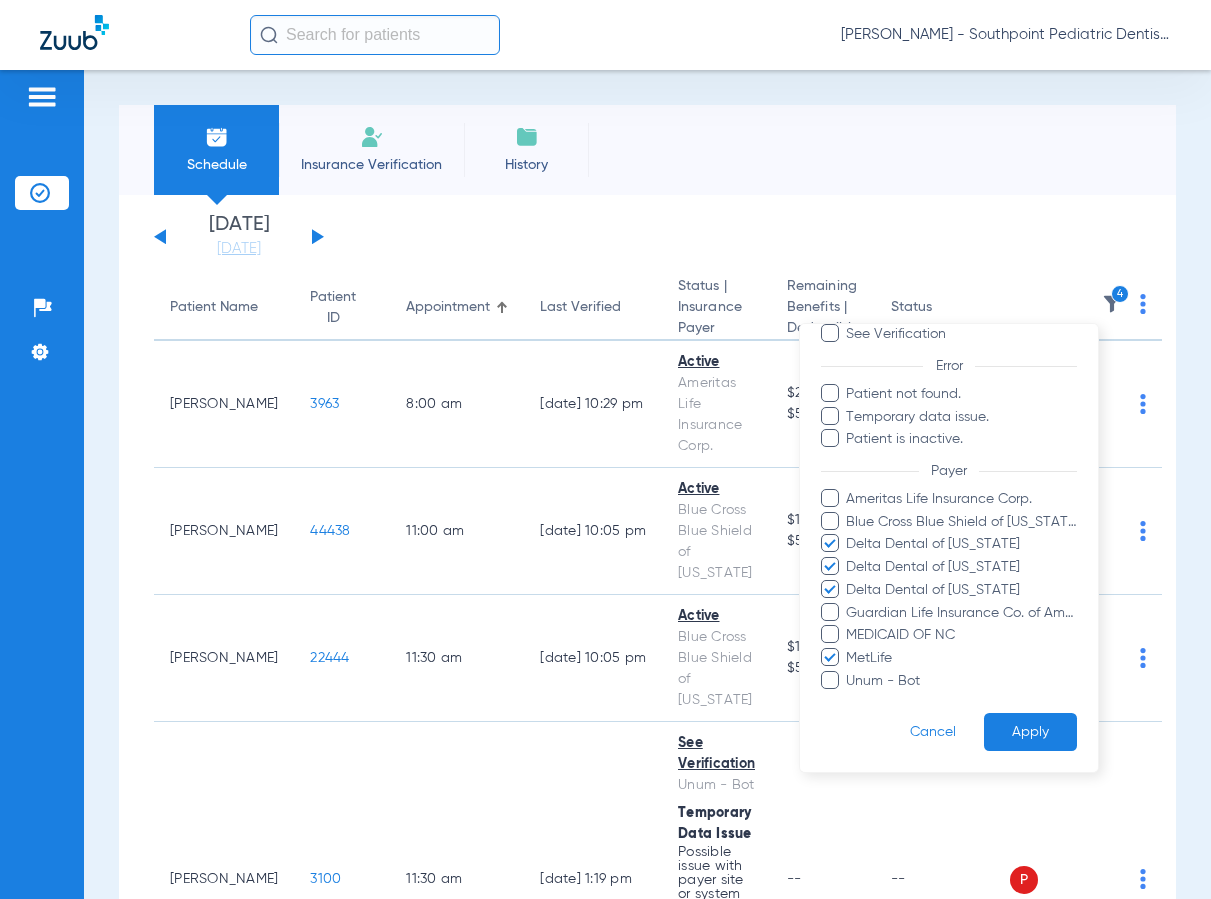 click on "Apply" at bounding box center [1030, 731] 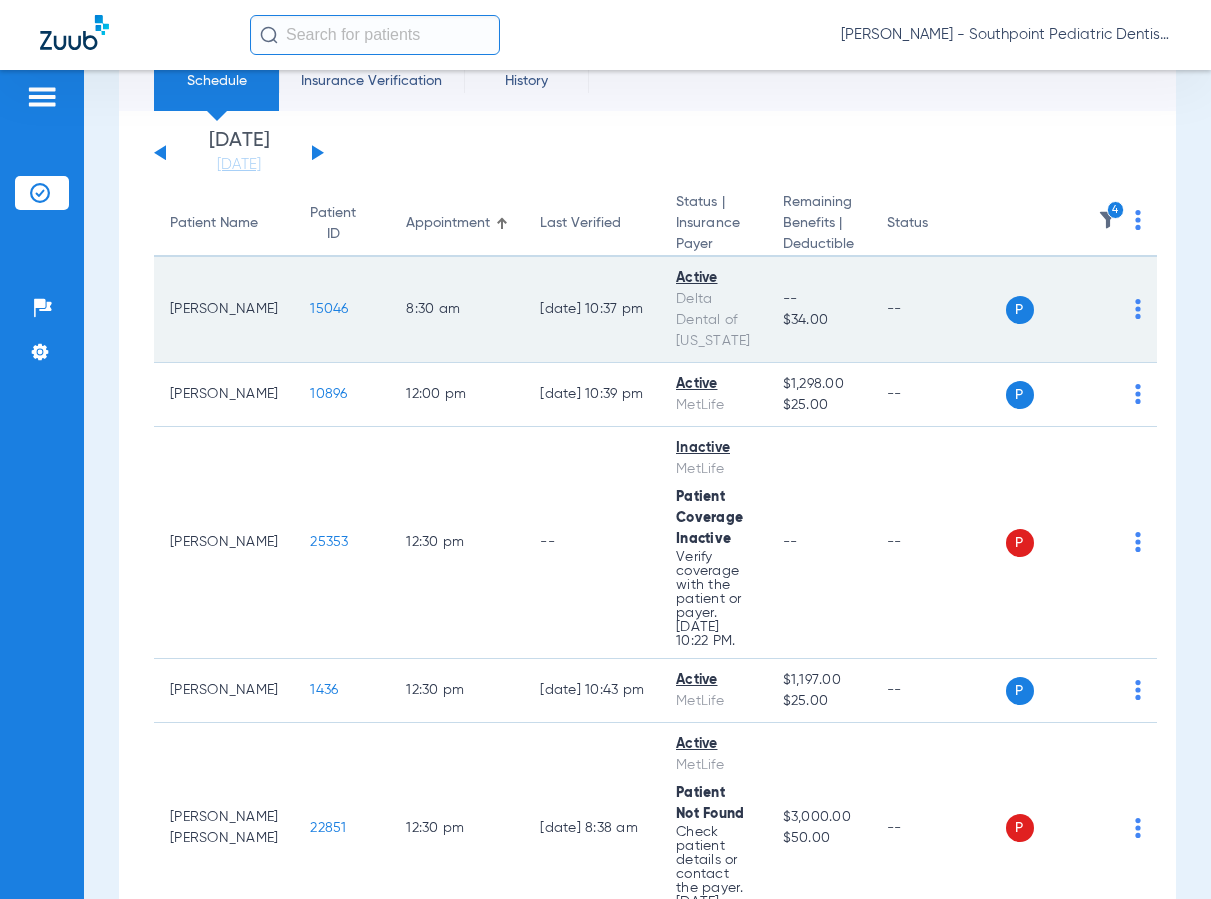 scroll, scrollTop: 0, scrollLeft: 0, axis: both 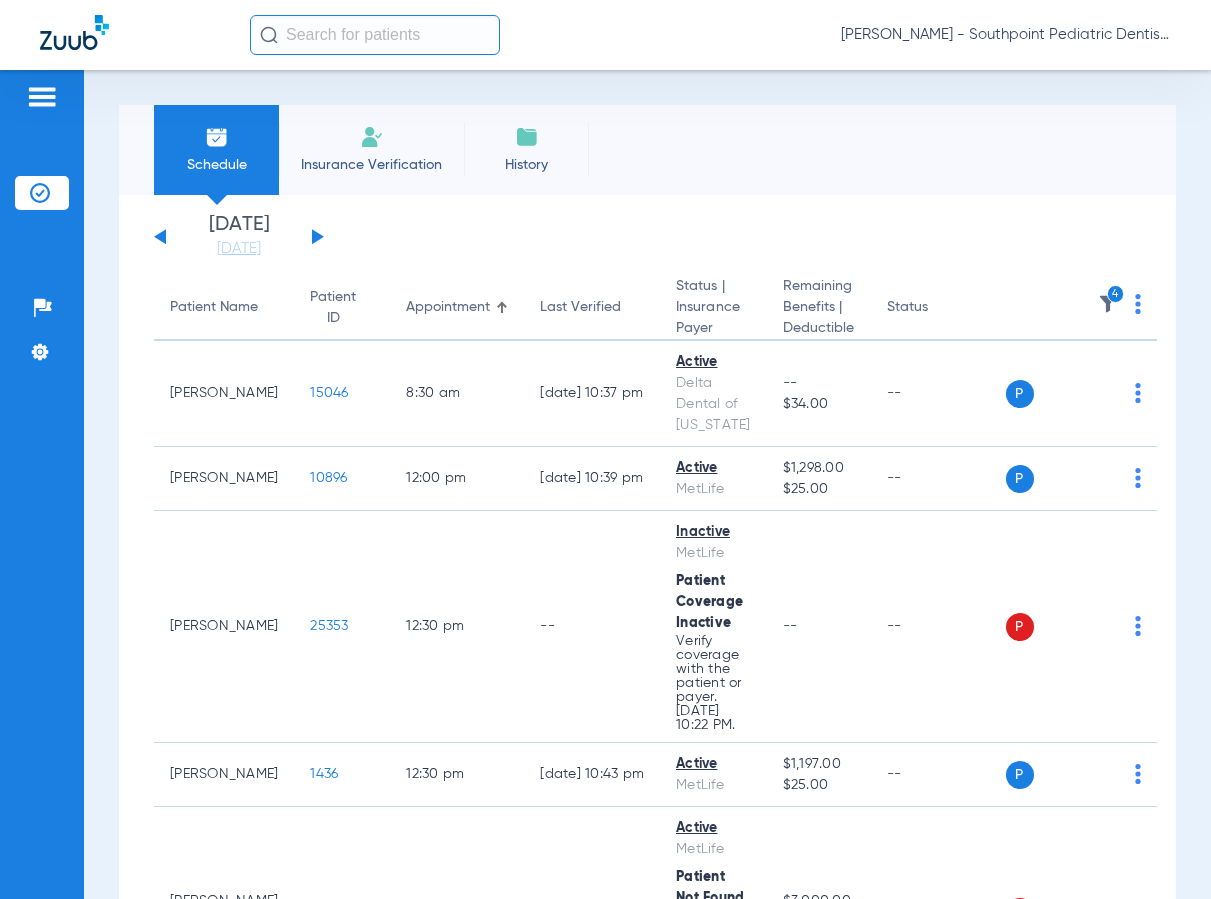 click 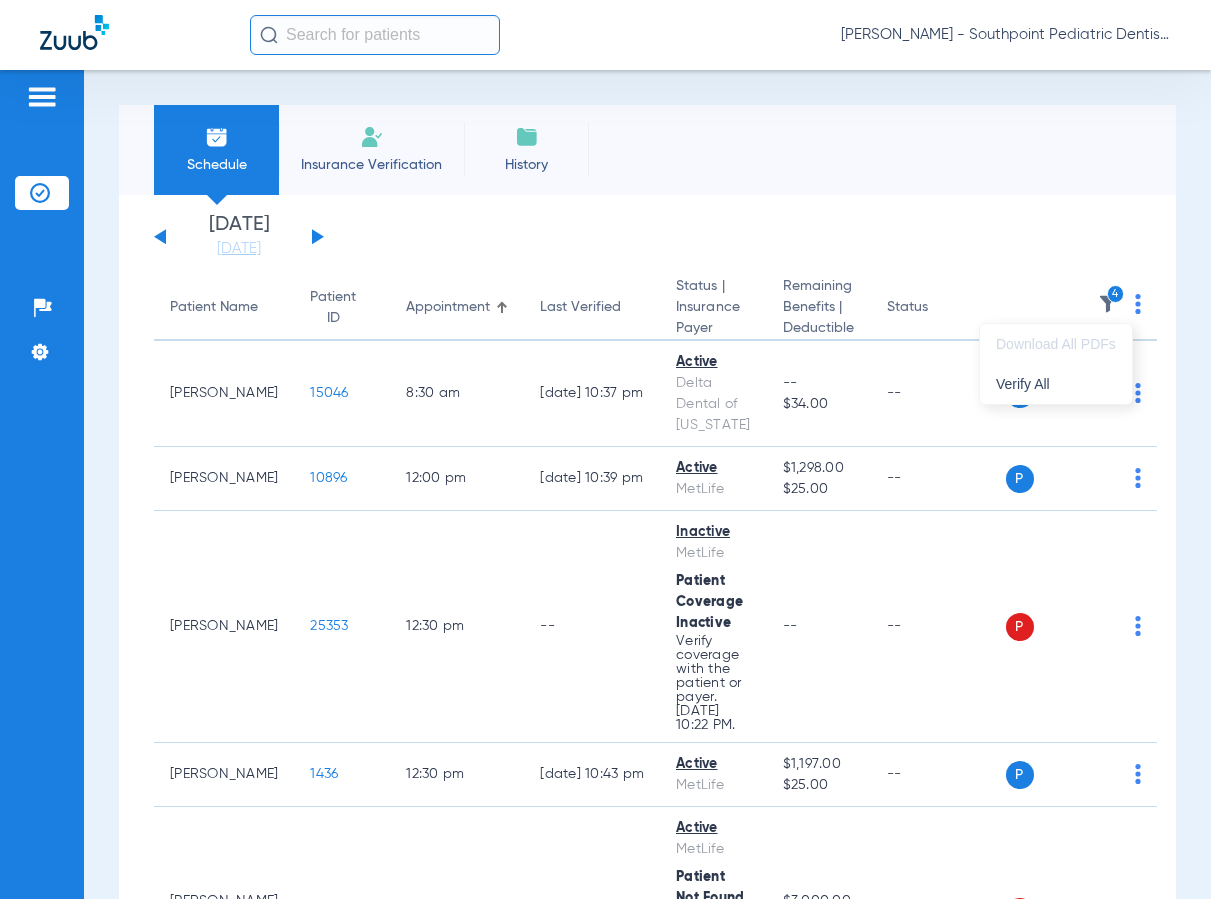 click at bounding box center (605, 449) 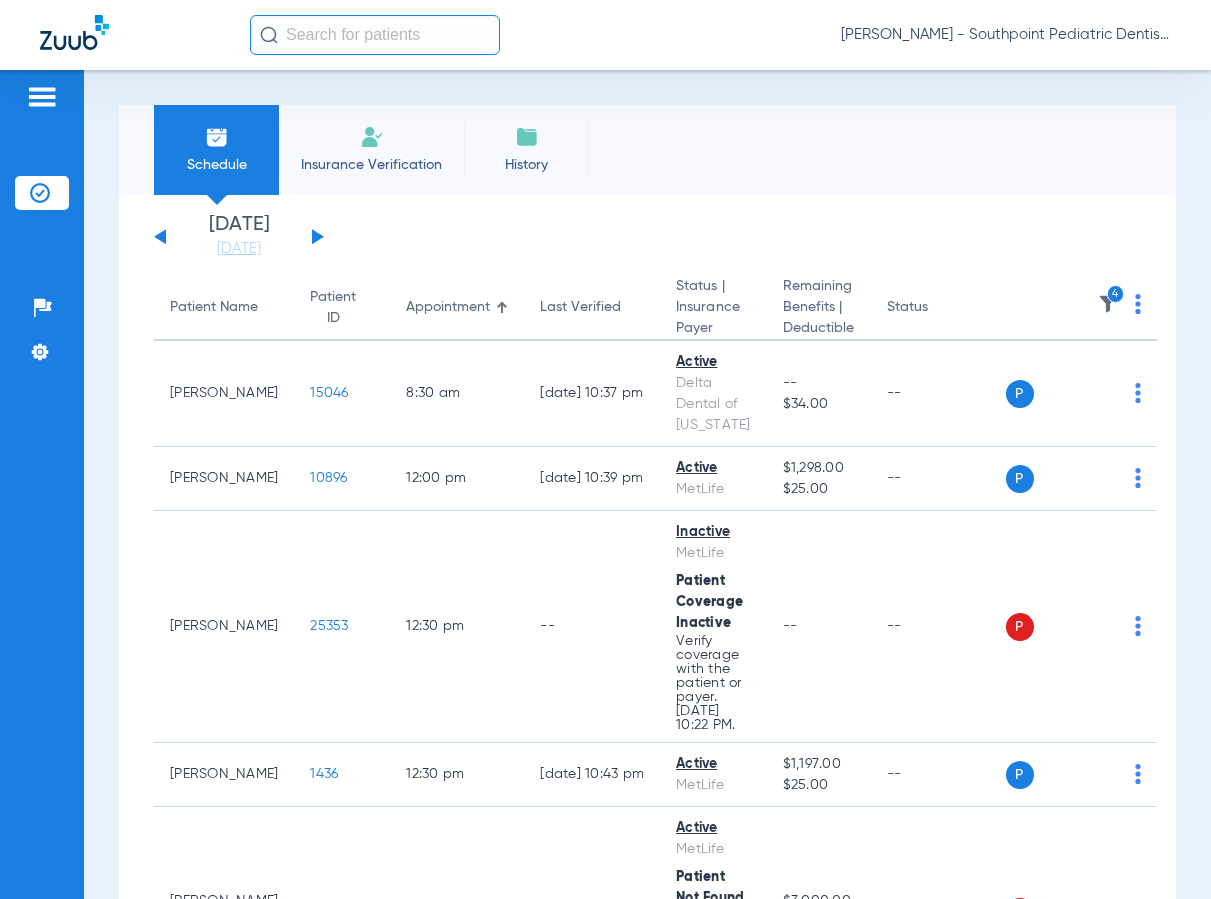 click on "[DATE]   [DATE]   [DATE]   [DATE]   [DATE]   [DATE]   [DATE]   [DATE]   [DATE]   [DATE]   [DATE]   [DATE]   [DATE]   [DATE]   [DATE]   [DATE]   [DATE]   [DATE]   [DATE]   [DATE]   [DATE]   [DATE]   [DATE]   [DATE]   [DATE]   [DATE]   [DATE]   [DATE]   [DATE]   [DATE]   [DATE]   [DATE]   [DATE]   [DATE]   [DATE]   [DATE]   [DATE]   [DATE]   [DATE]   [DATE]   [DATE]   [DATE]   [DATE]   [DATE]" 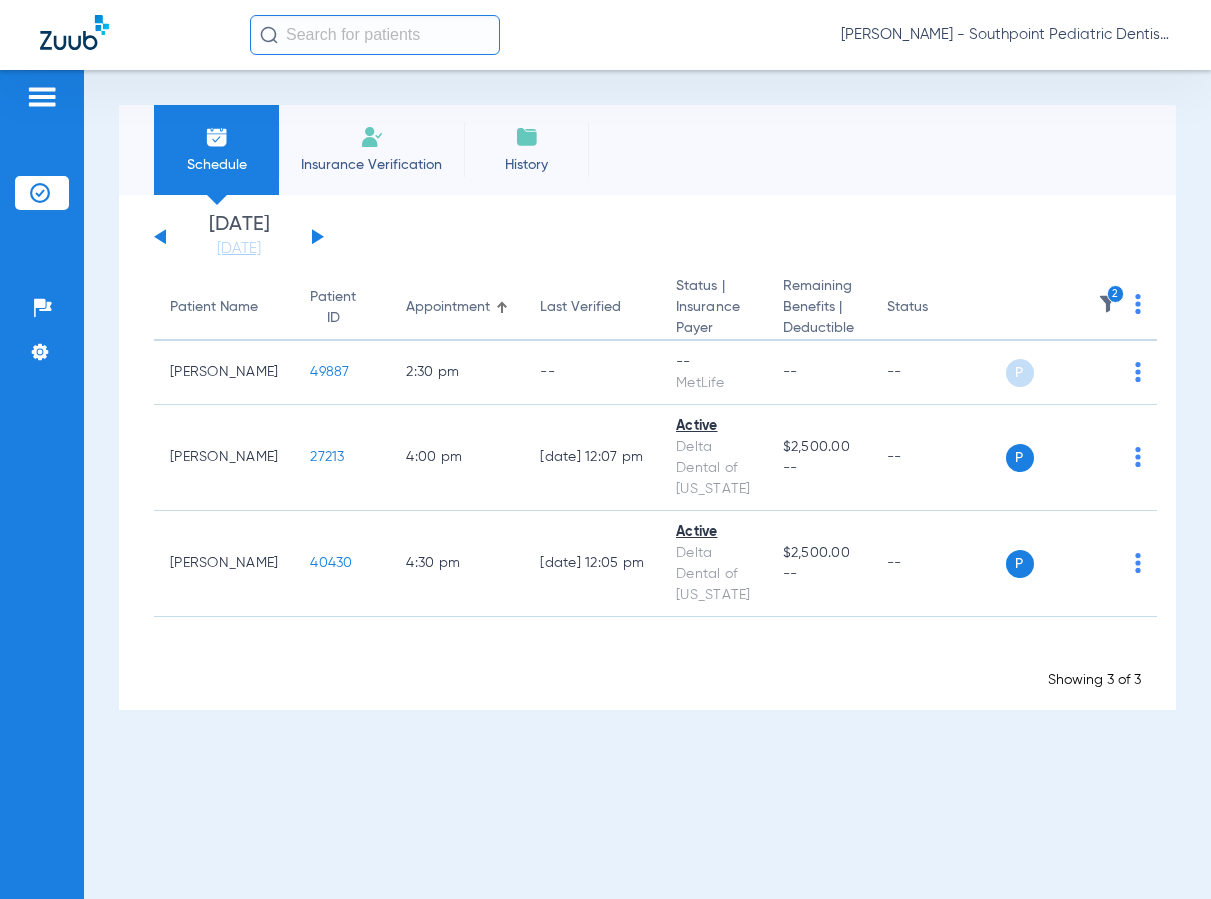 click 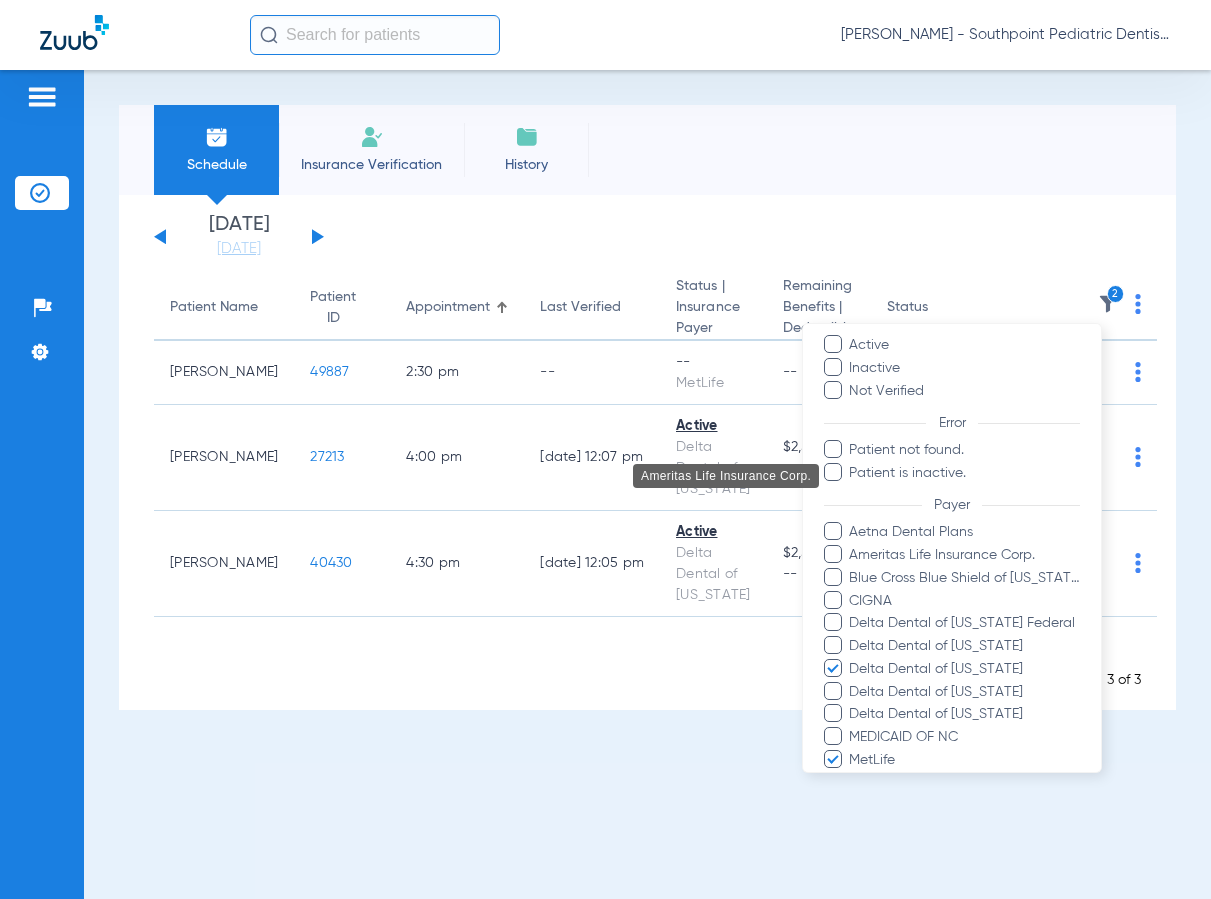 scroll, scrollTop: 198, scrollLeft: 0, axis: vertical 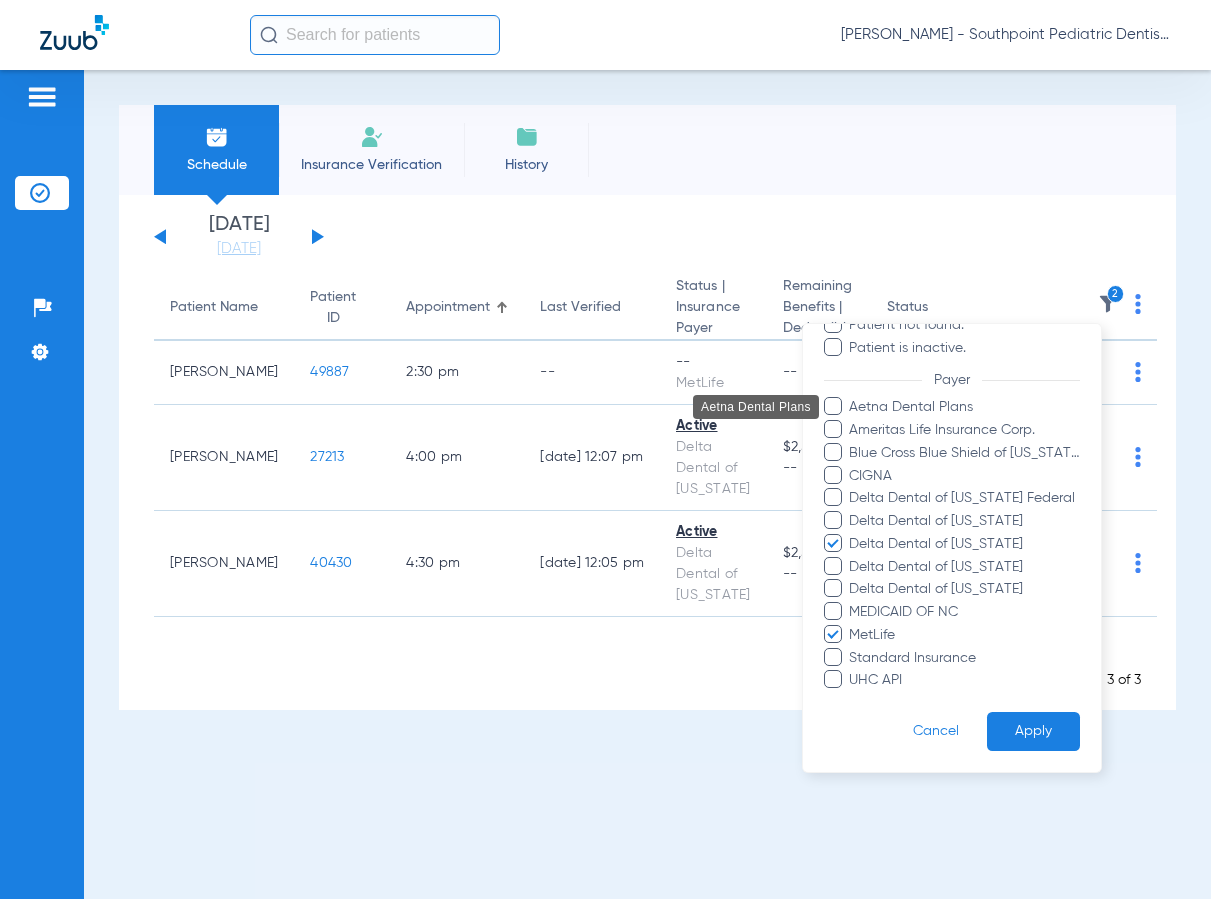 click on "Aetna Dental Plans" at bounding box center (964, 407) 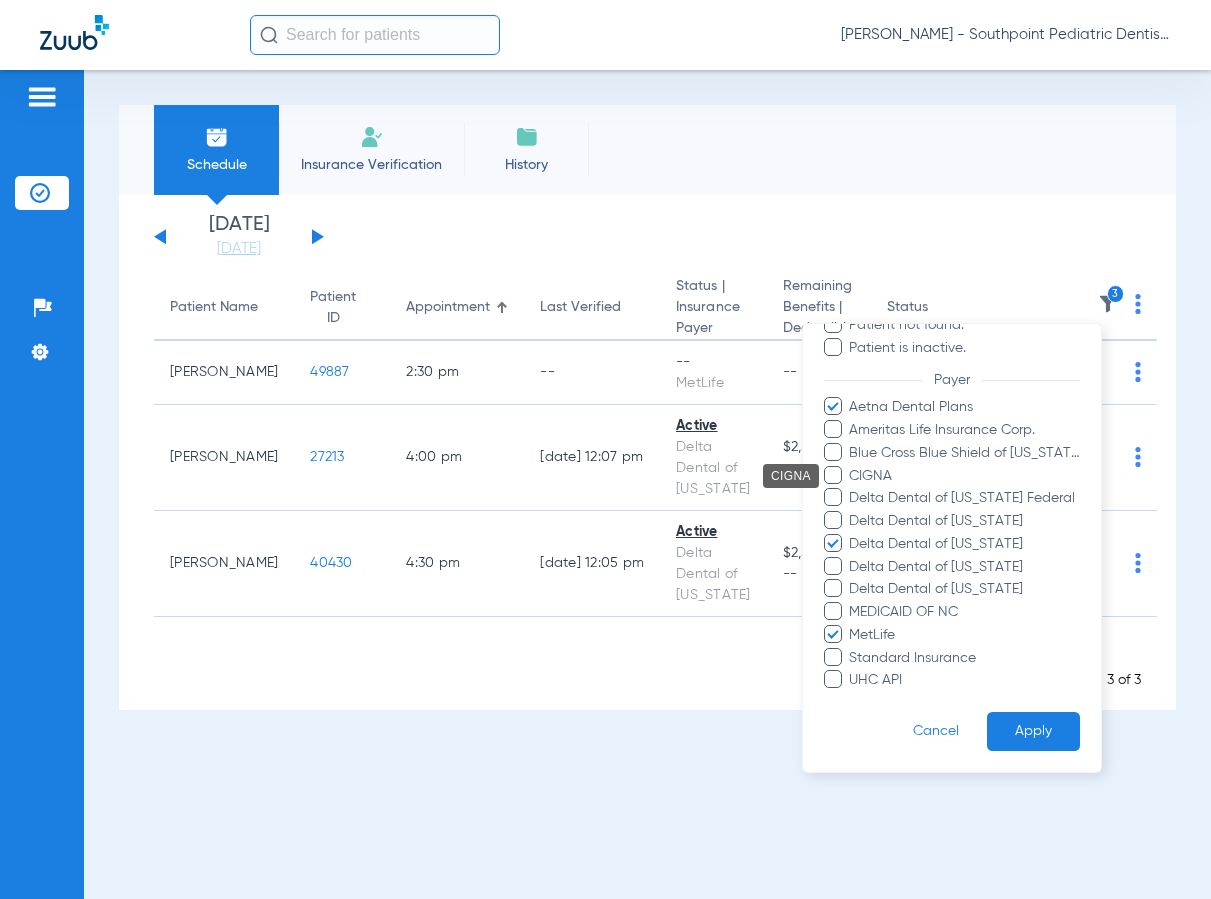 click on "CIGNA" at bounding box center (964, 475) 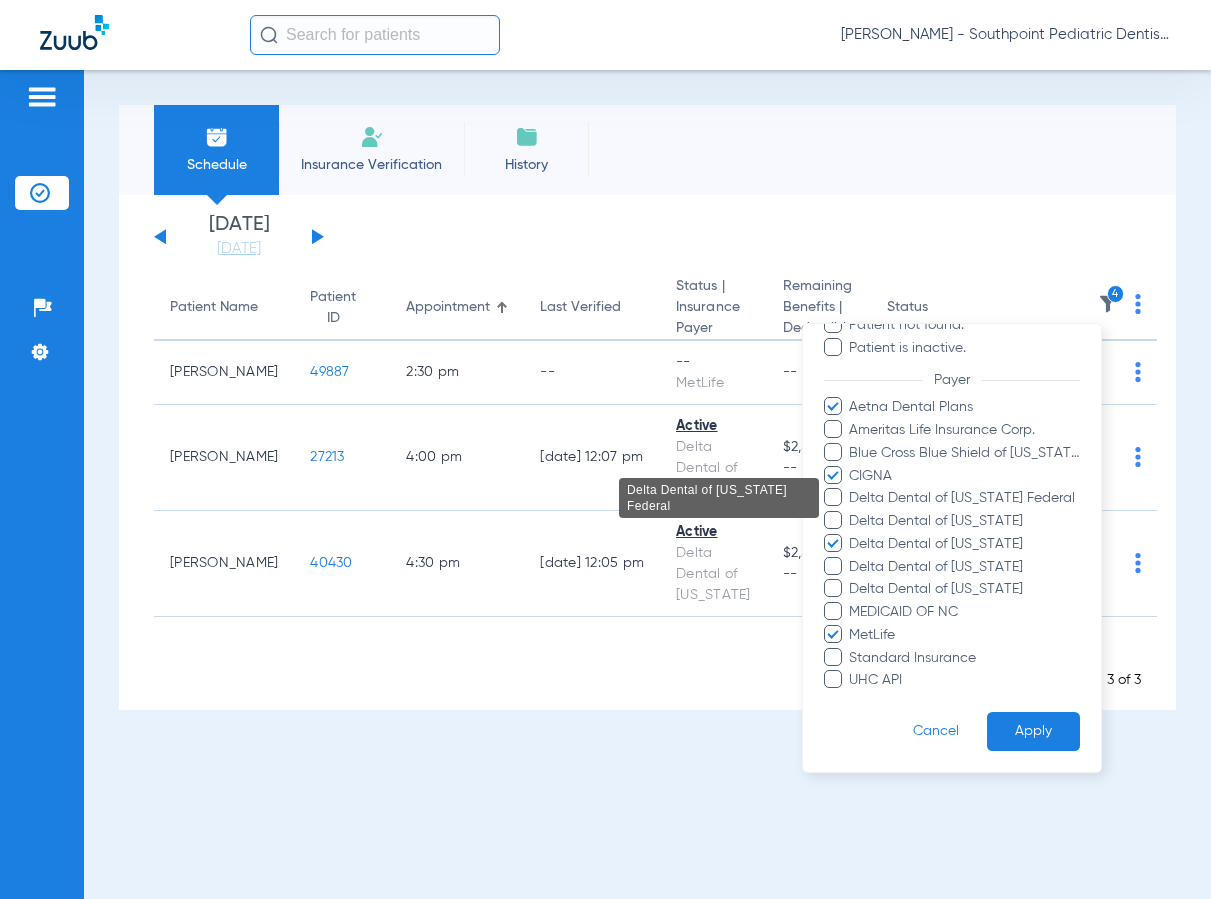 click on "Delta Dental of [US_STATE] Federal" at bounding box center (964, 498) 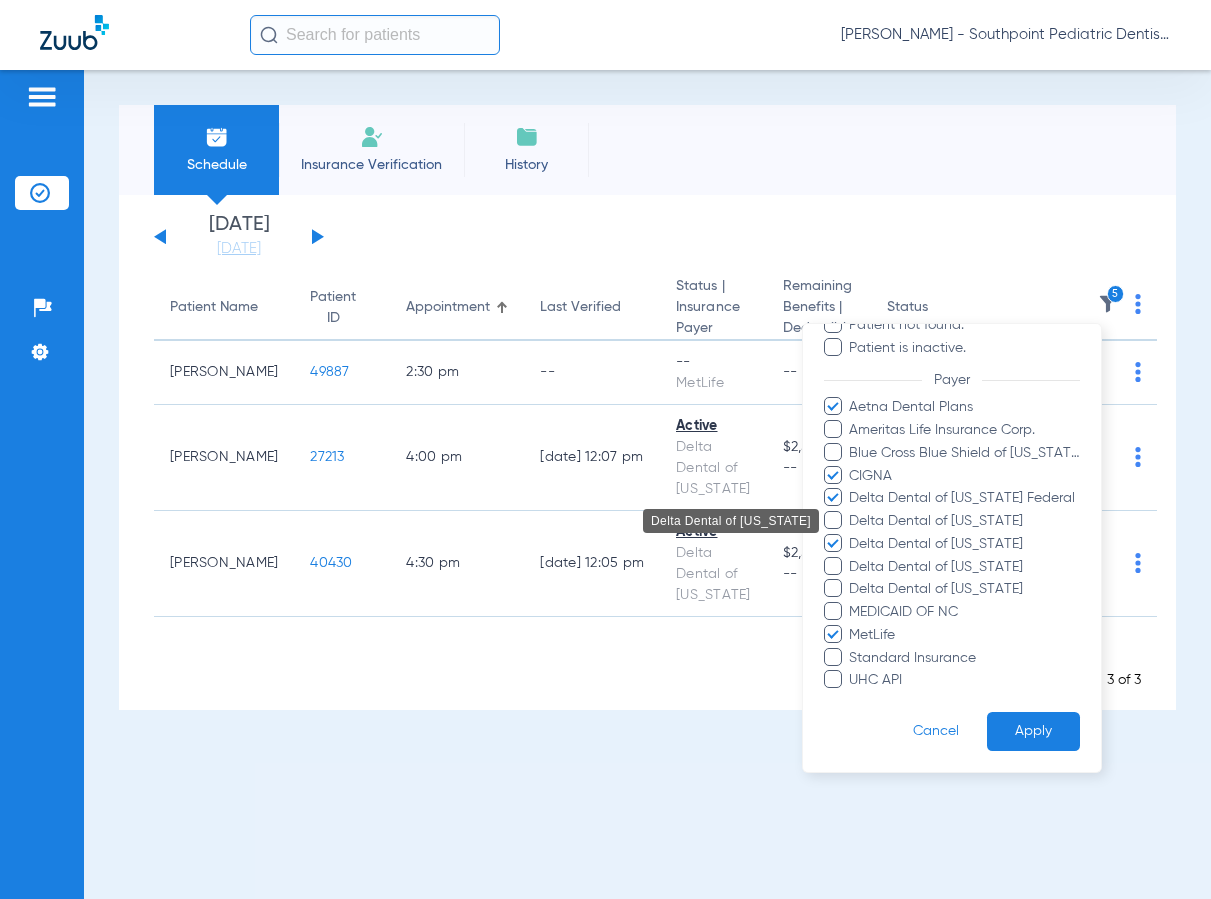 click on "Delta Dental of [US_STATE]" at bounding box center (964, 521) 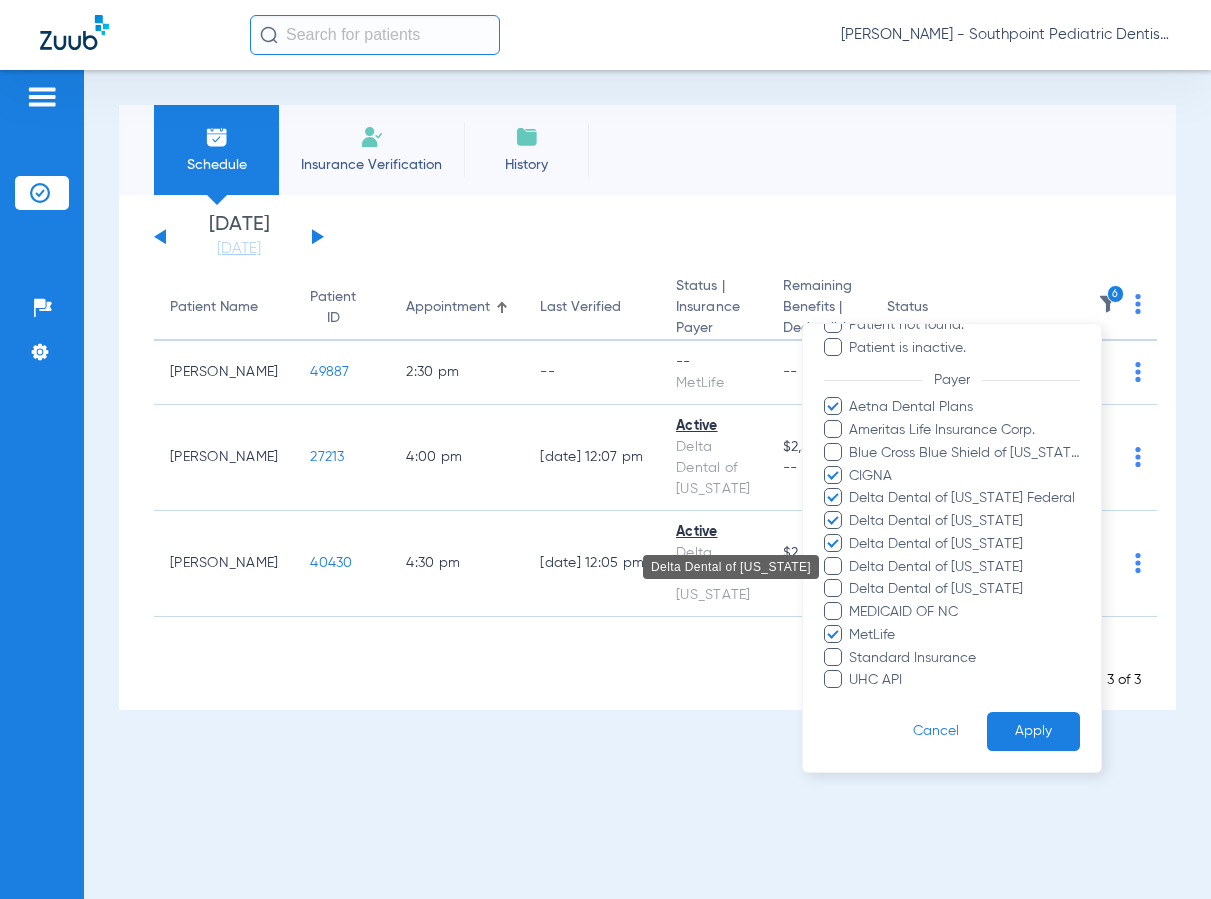 click on "Delta Dental of [US_STATE]" at bounding box center (964, 566) 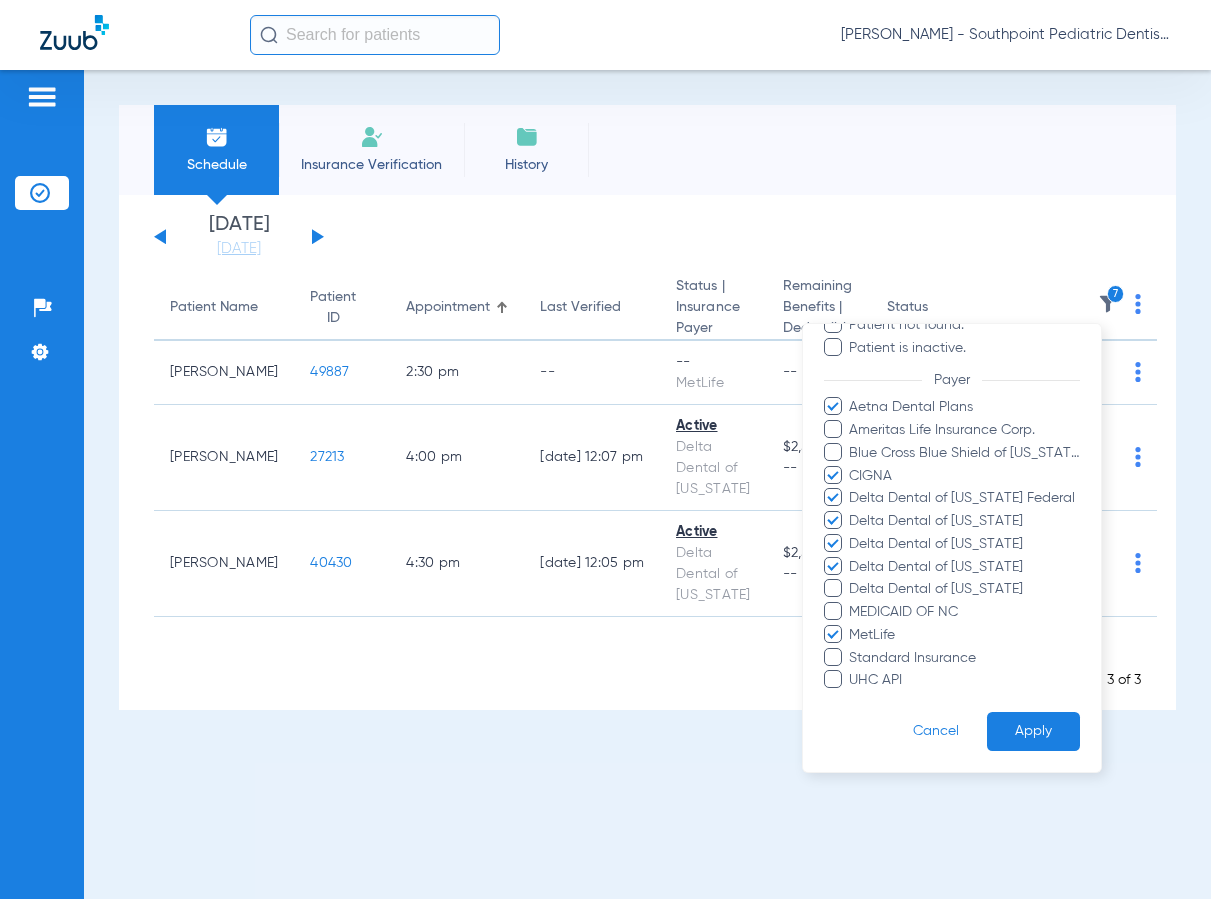 click on "Delta Dental of [US_STATE]" at bounding box center (964, 566) 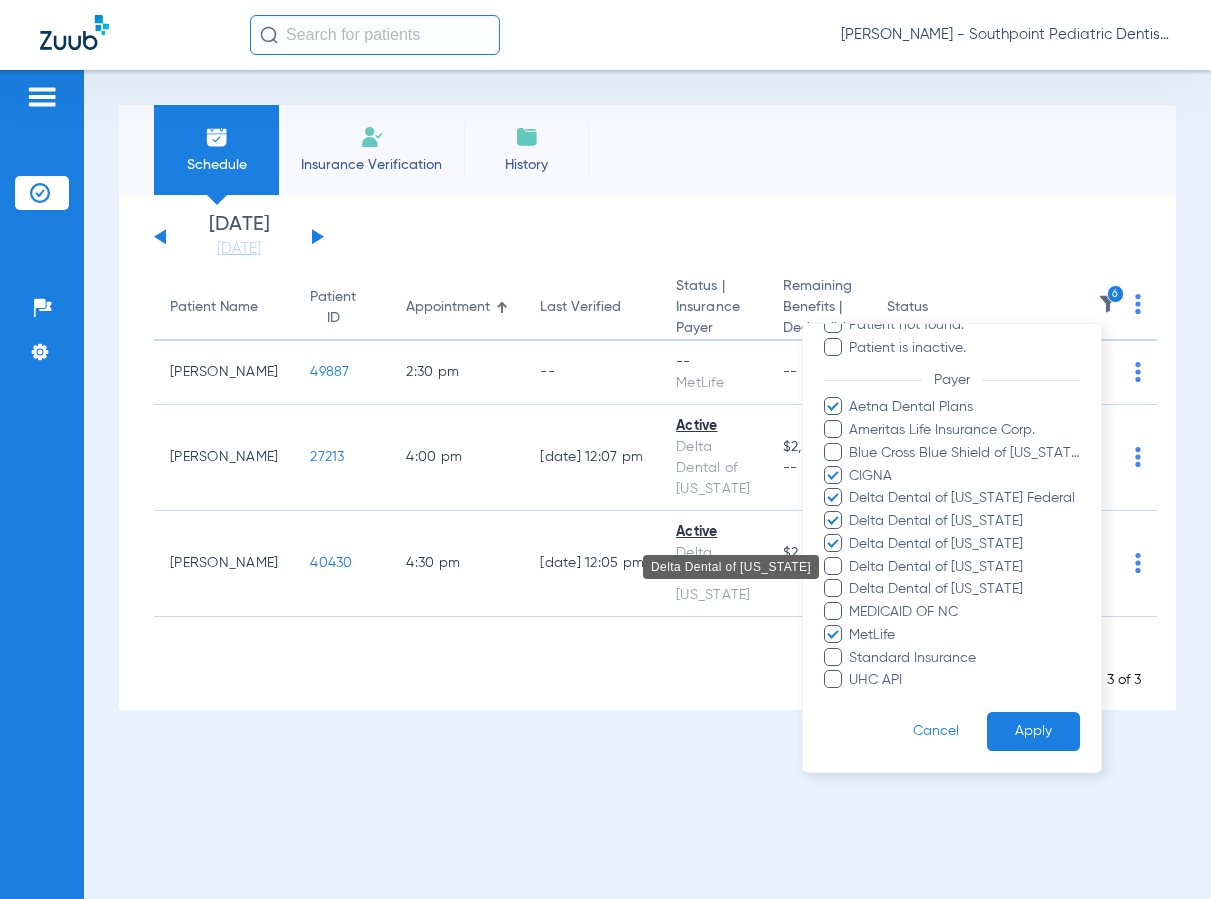 click on "Delta Dental of [US_STATE]" at bounding box center (964, 566) 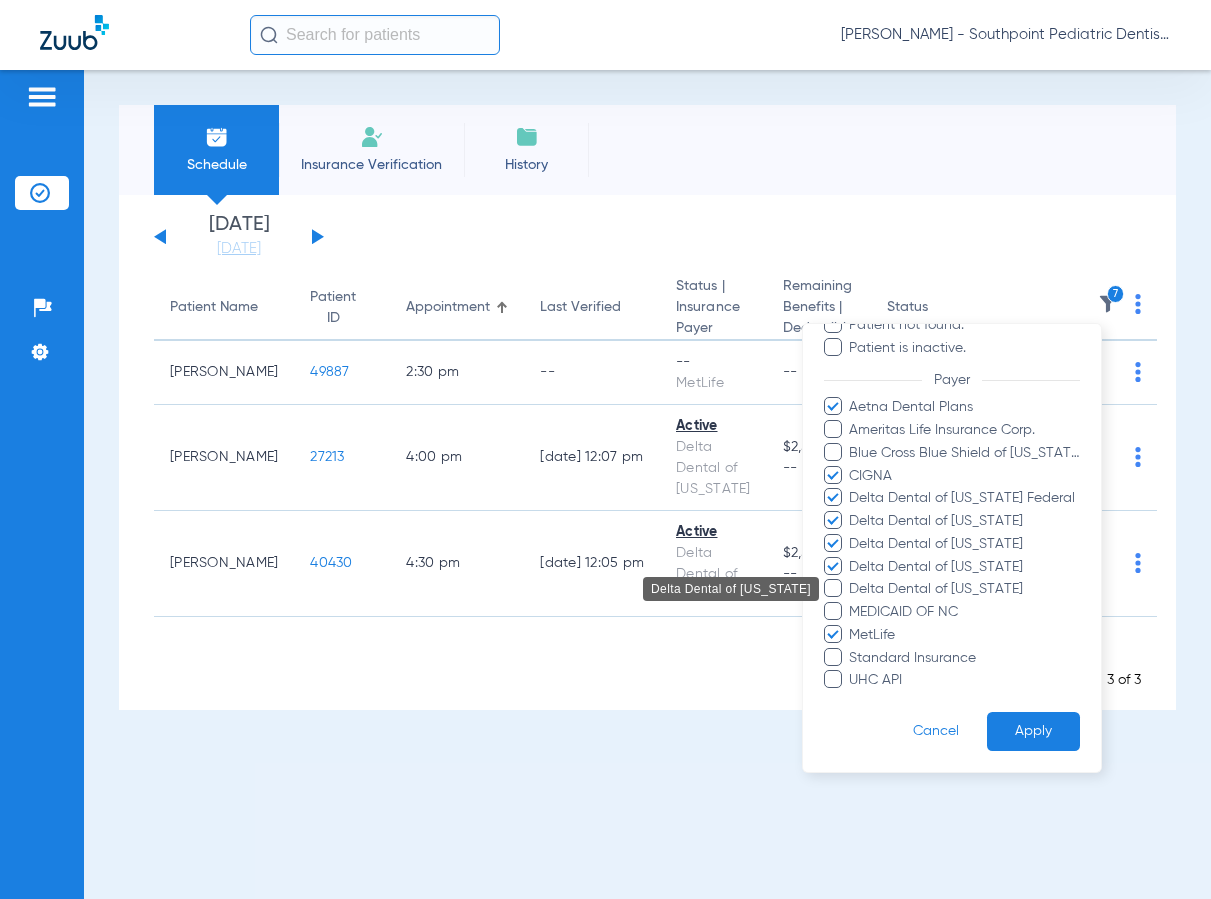 click on "Delta Dental of [US_STATE]" at bounding box center (964, 589) 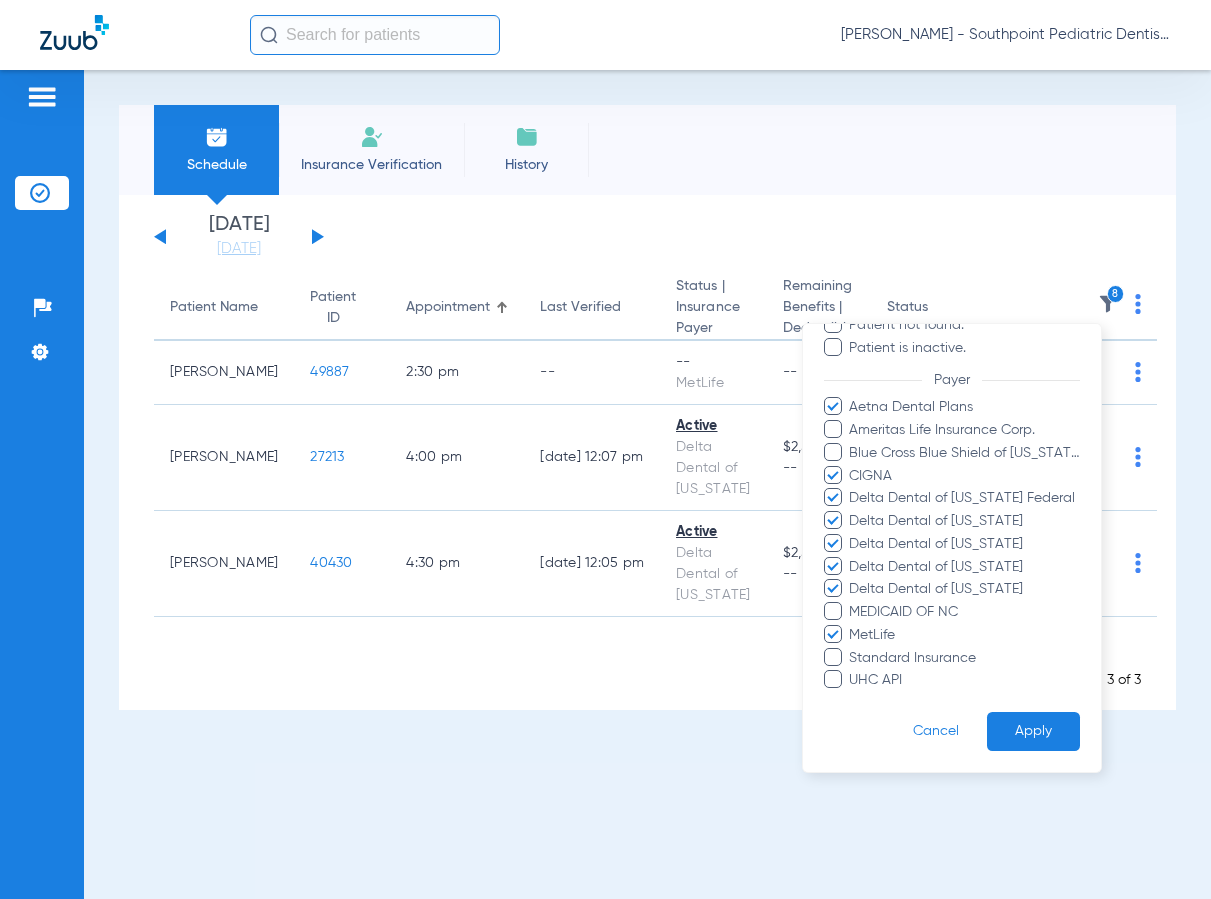 click on "Apply" at bounding box center [1033, 731] 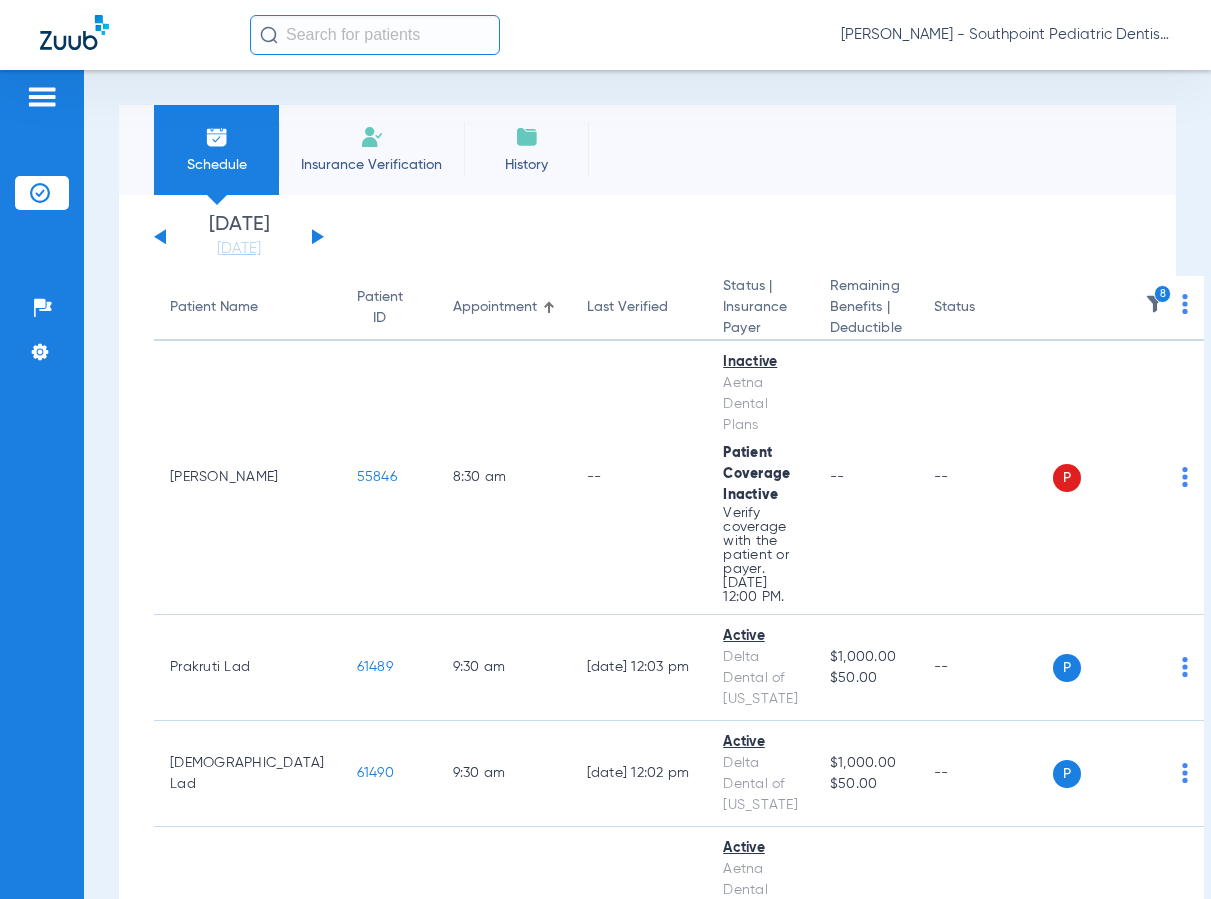 click 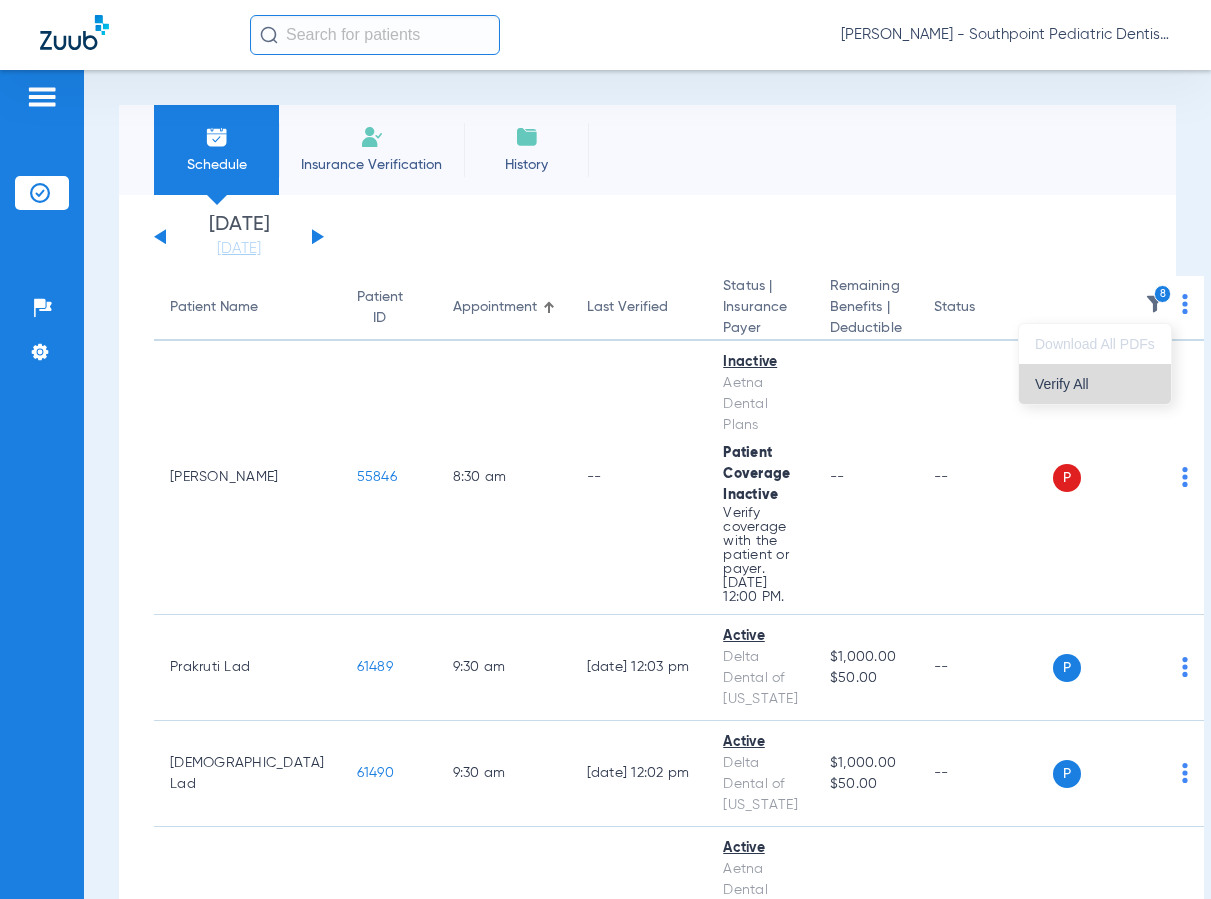 click on "Verify All" at bounding box center (1095, 384) 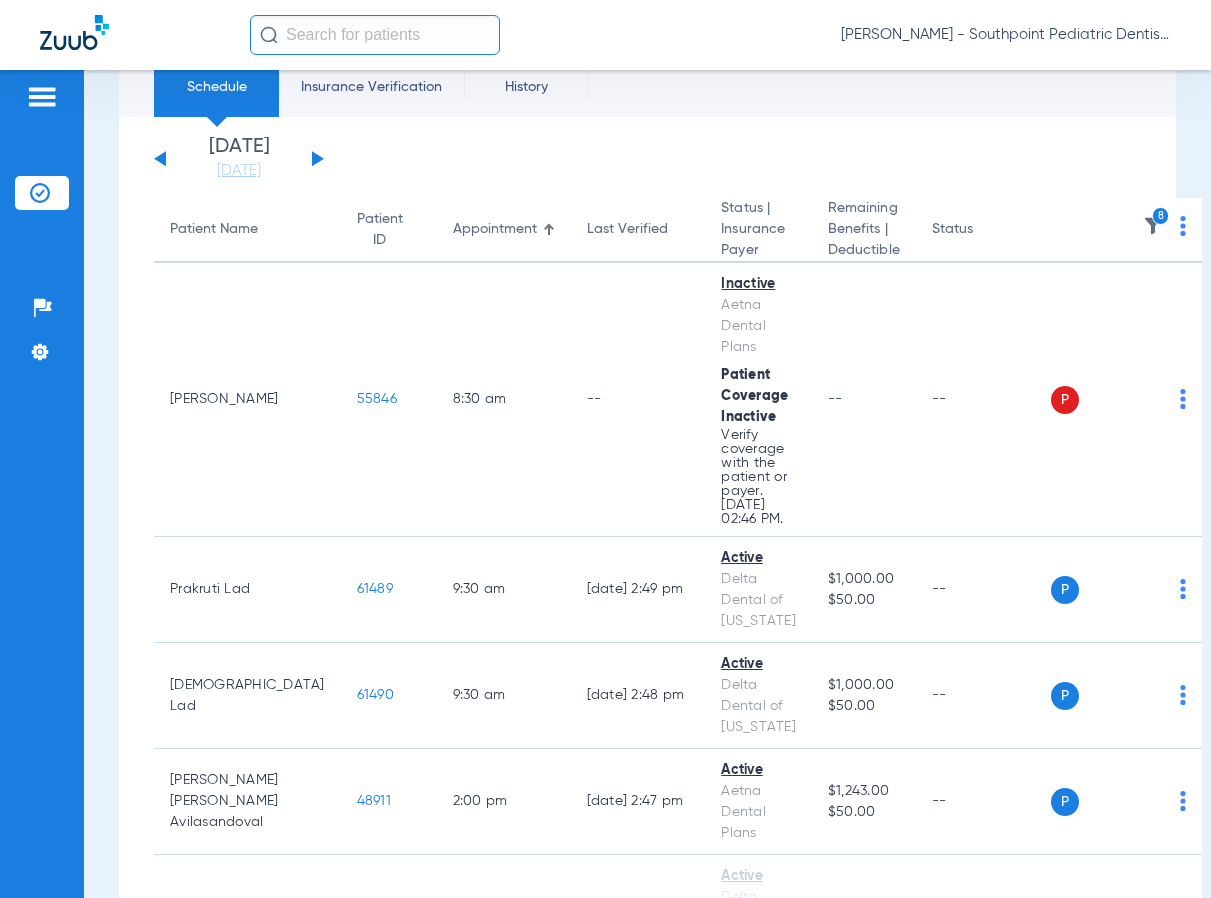 scroll, scrollTop: 0, scrollLeft: 0, axis: both 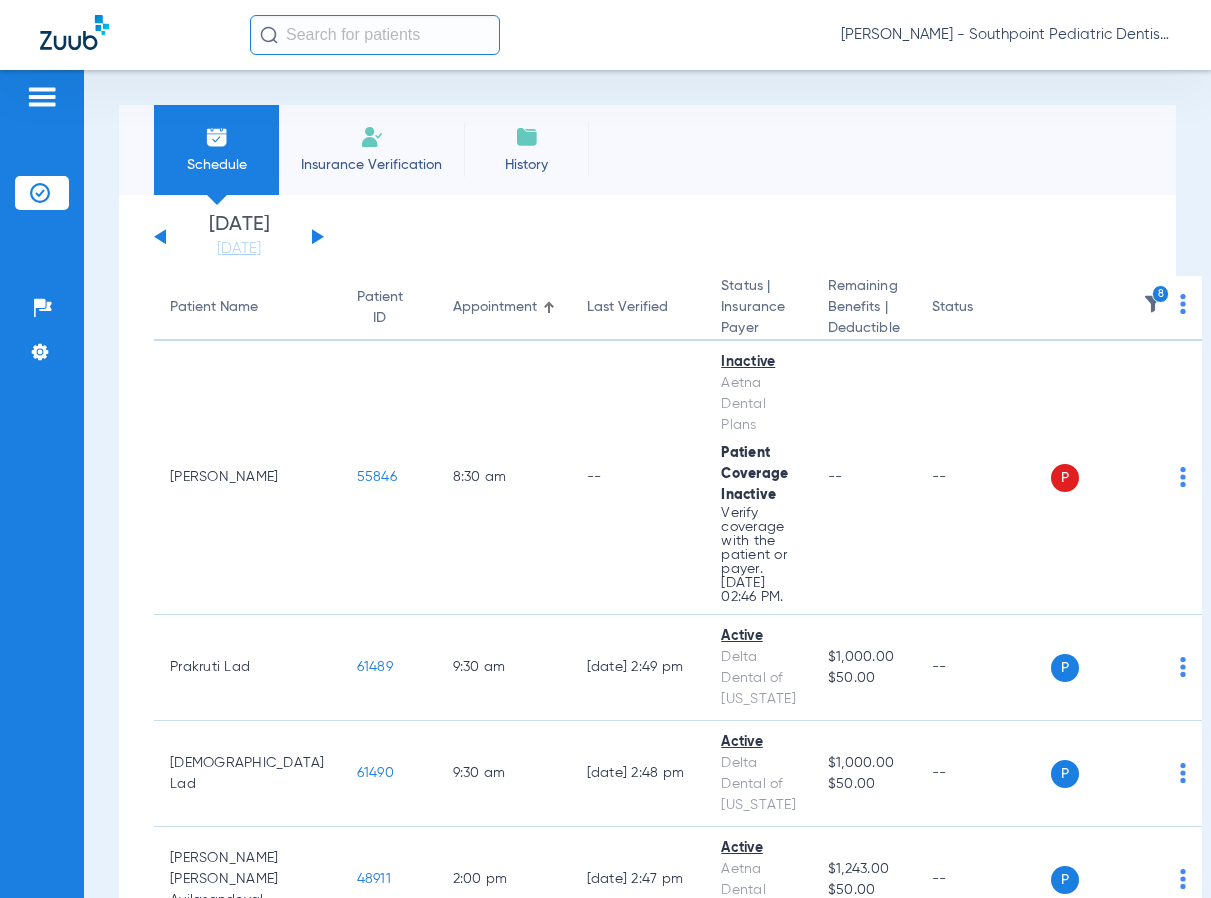 click 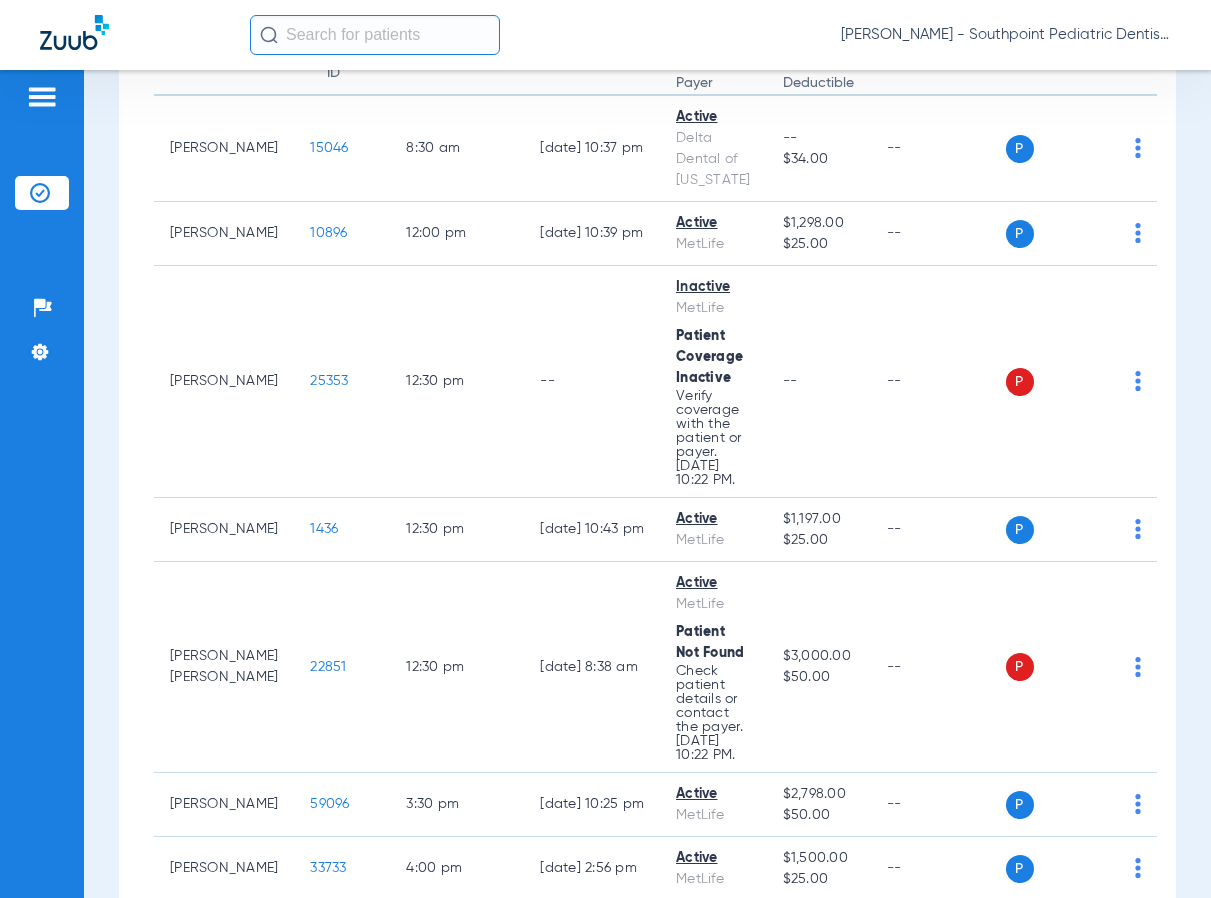 scroll, scrollTop: 0, scrollLeft: 0, axis: both 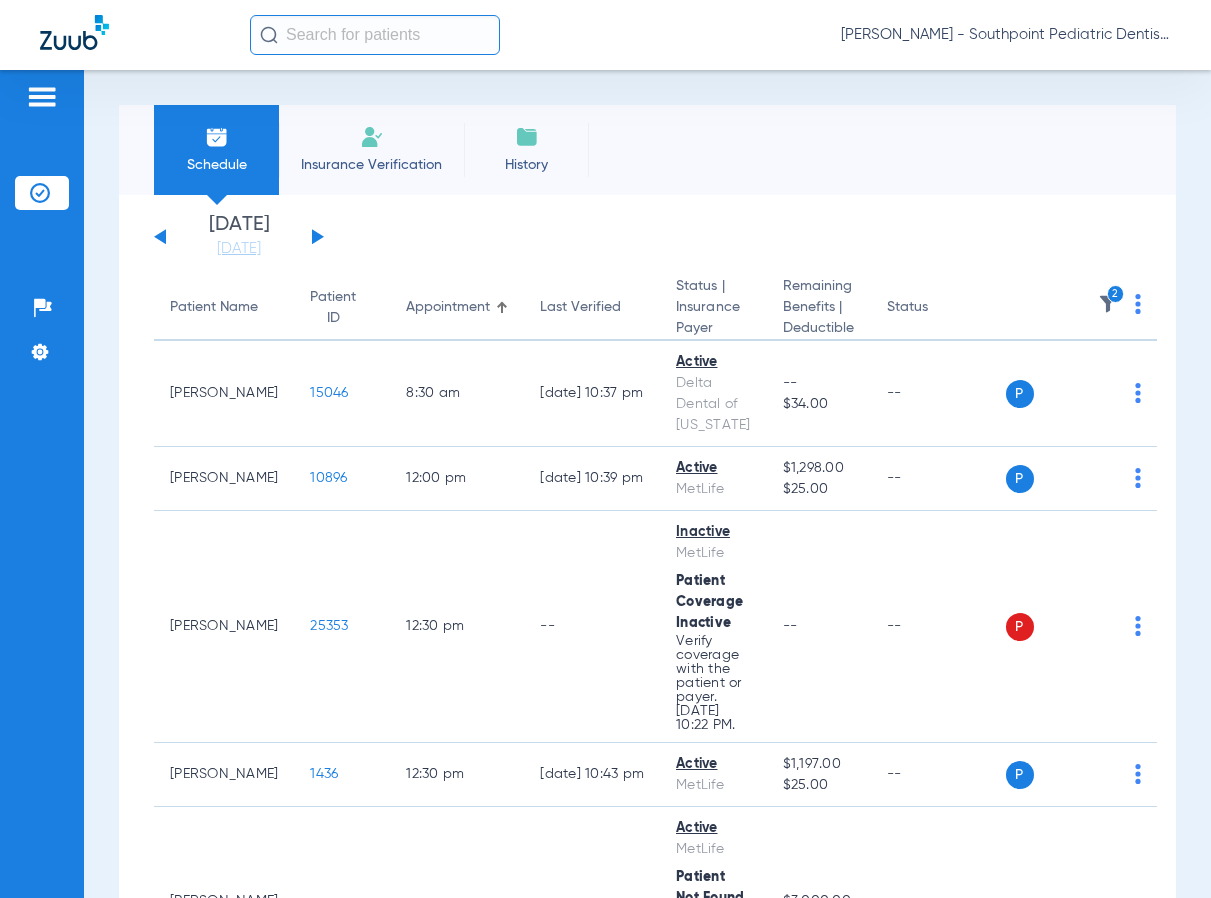click 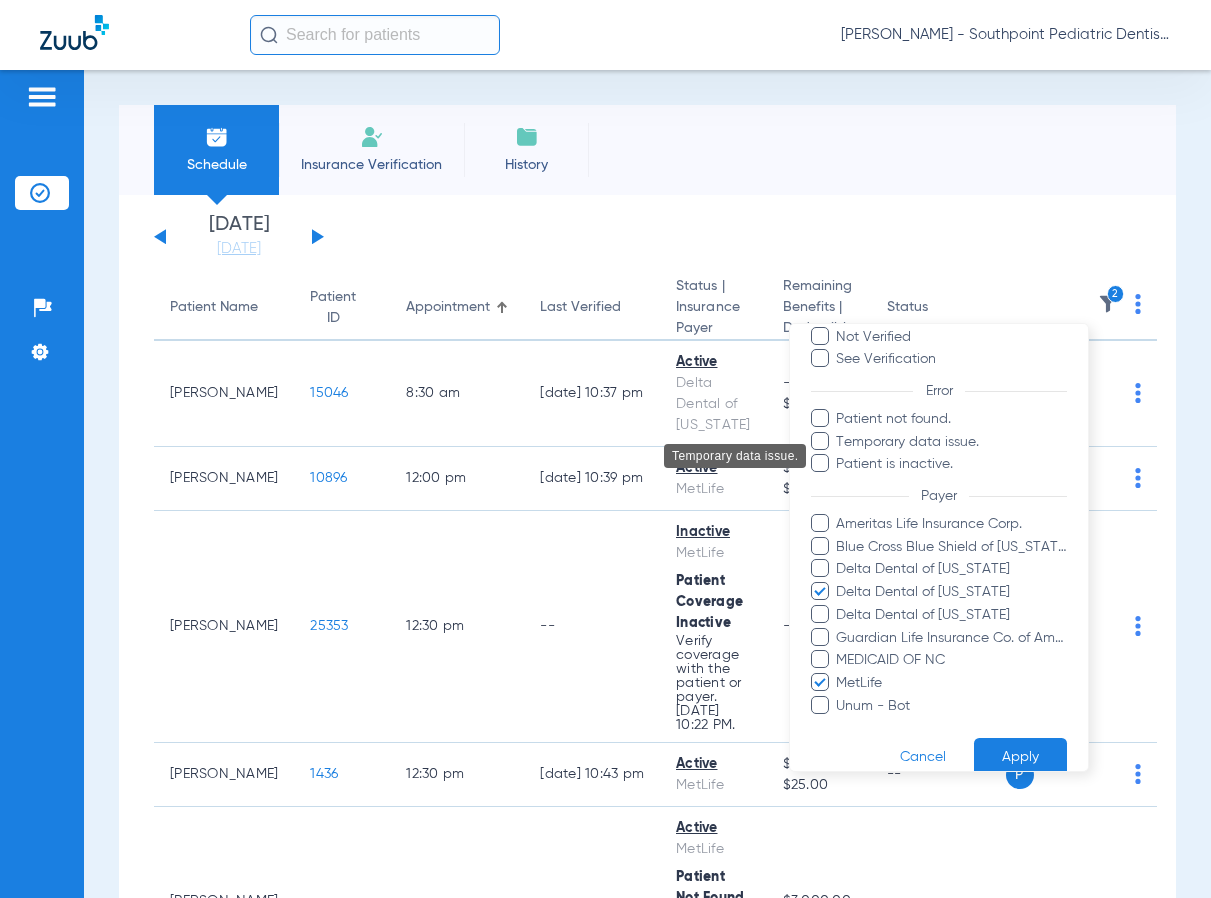 scroll, scrollTop: 153, scrollLeft: 0, axis: vertical 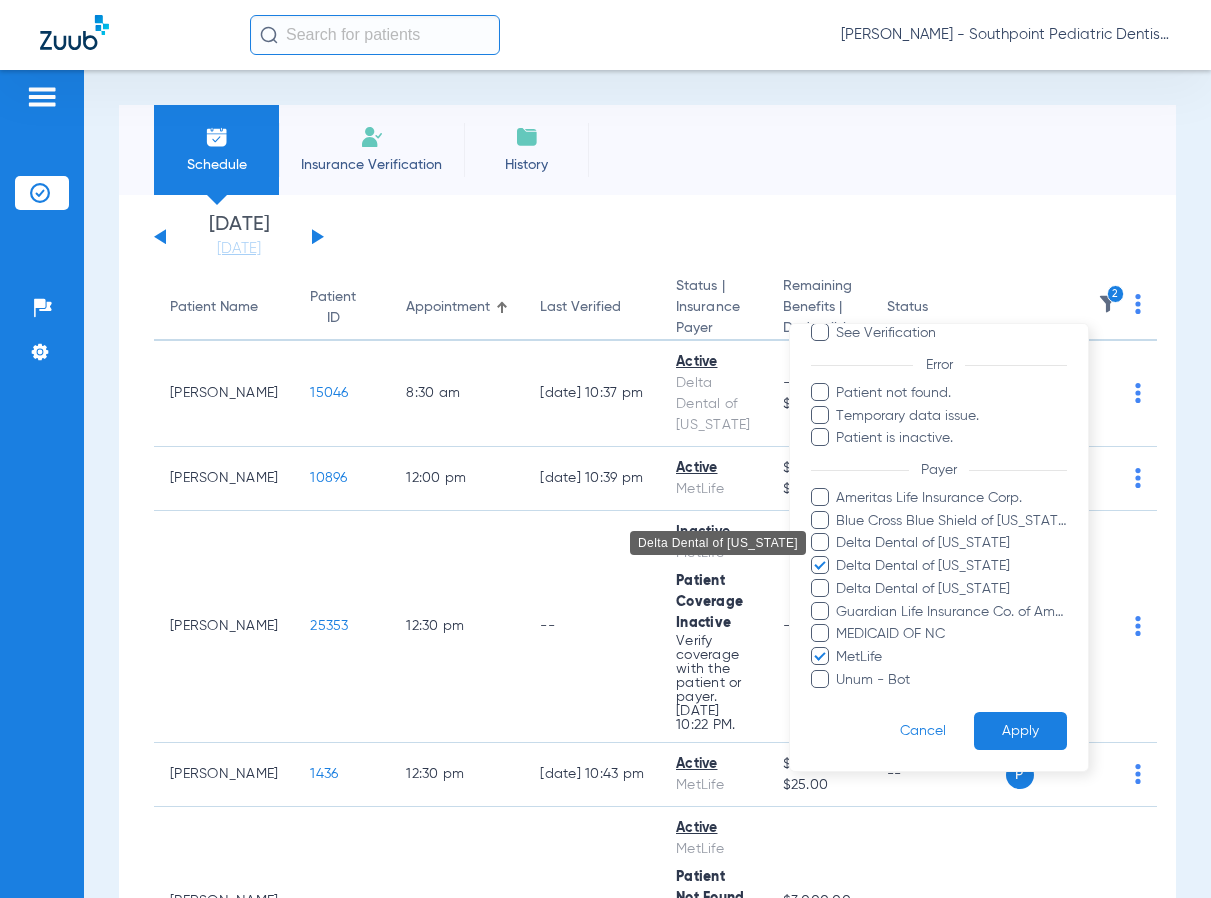 click on "Delta Dental of [US_STATE]" at bounding box center [951, 543] 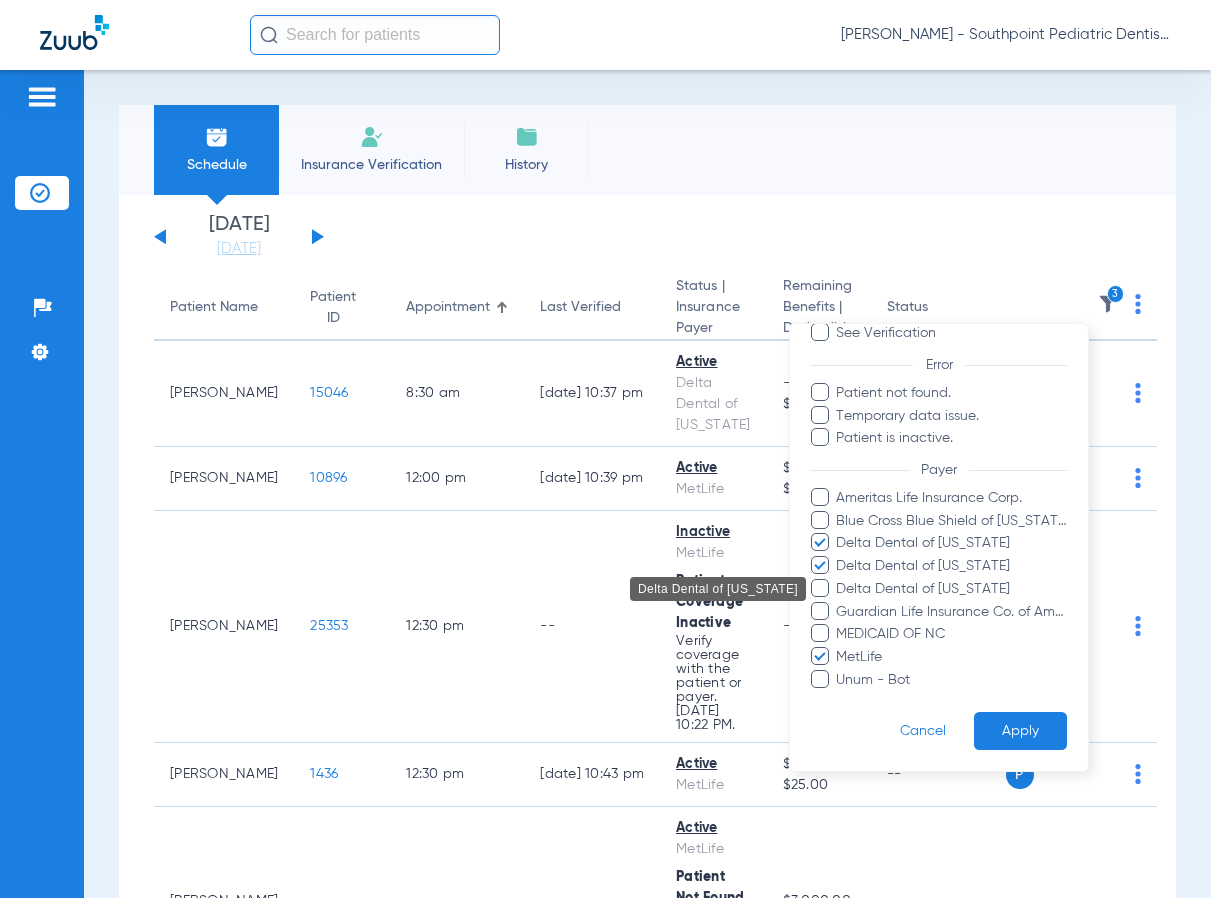 click on "Delta Dental of [US_STATE]" at bounding box center (951, 588) 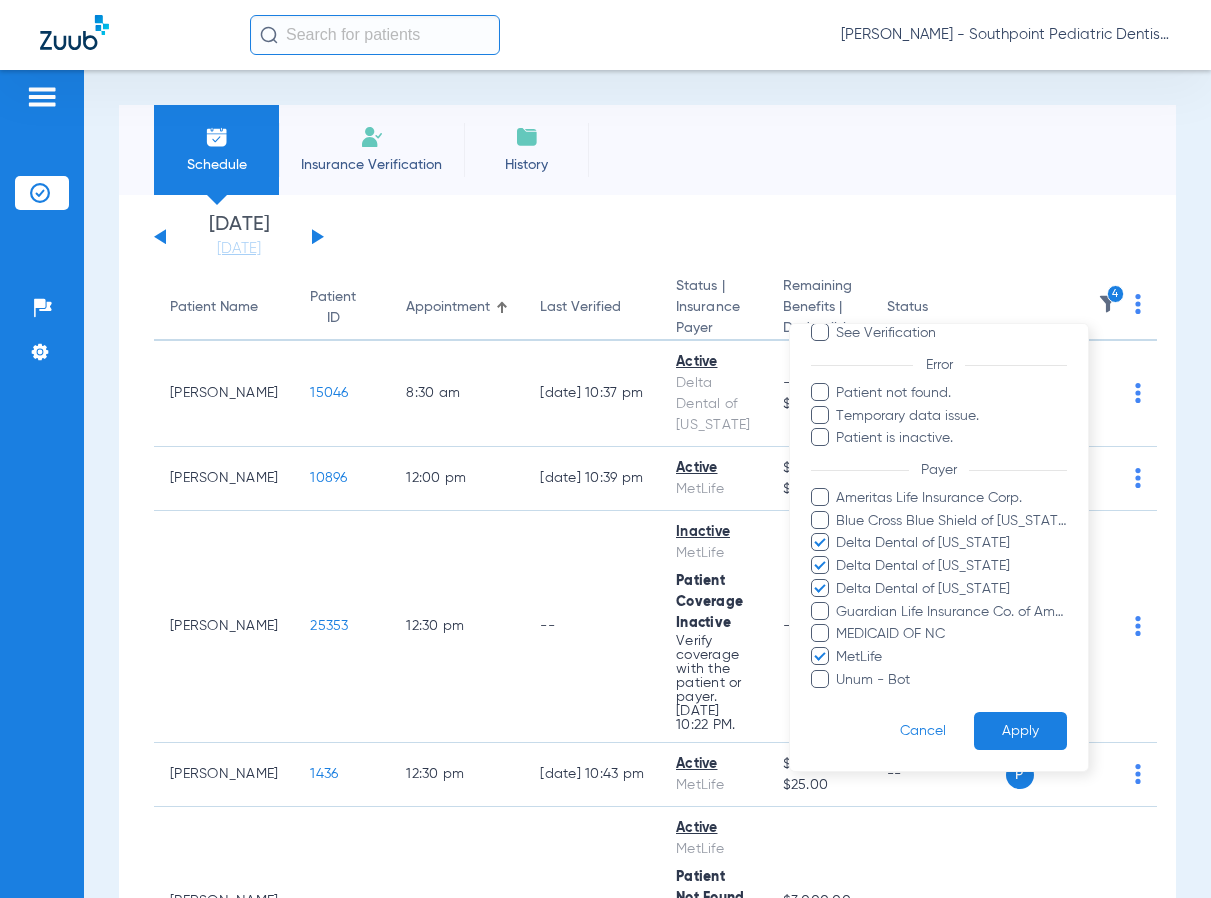 click on "Apply" at bounding box center (1020, 730) 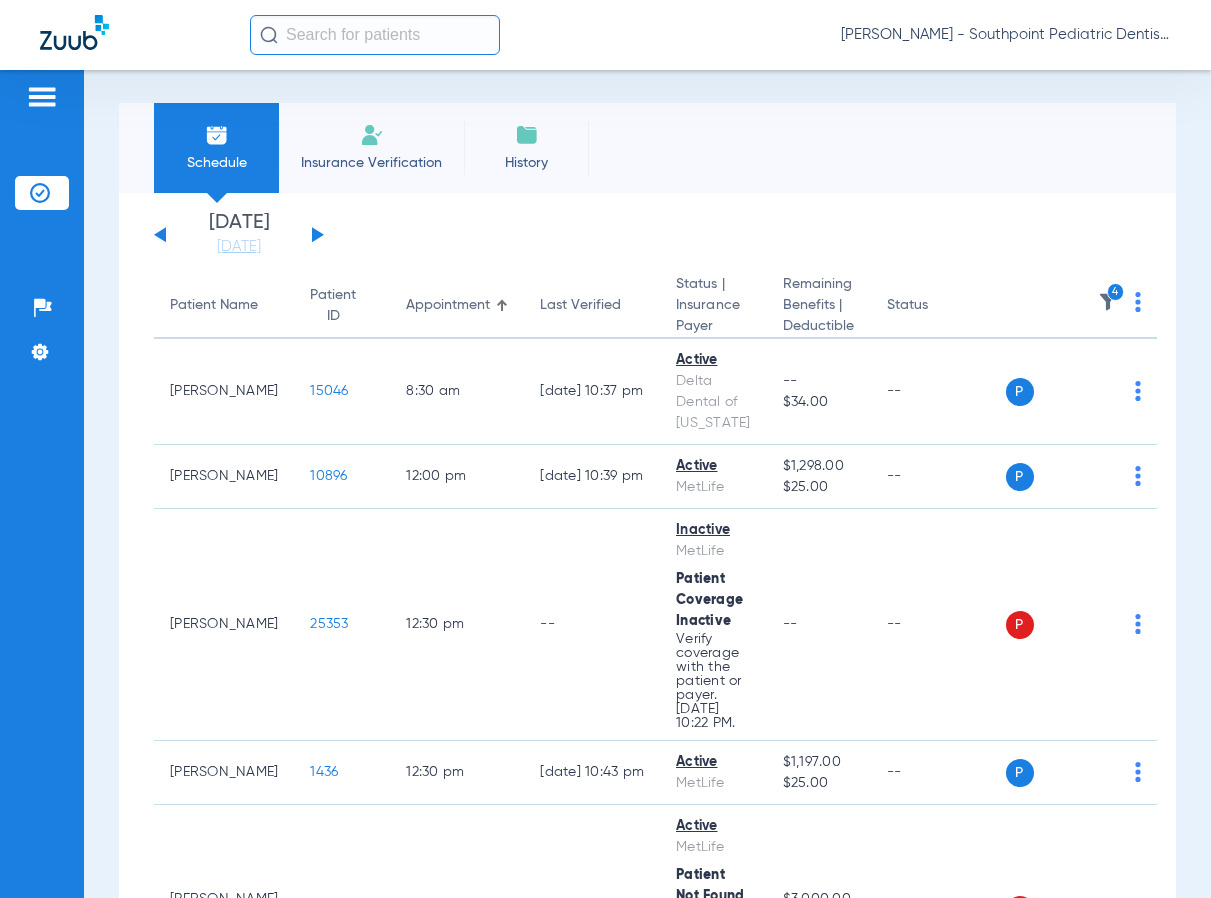 scroll, scrollTop: 0, scrollLeft: 0, axis: both 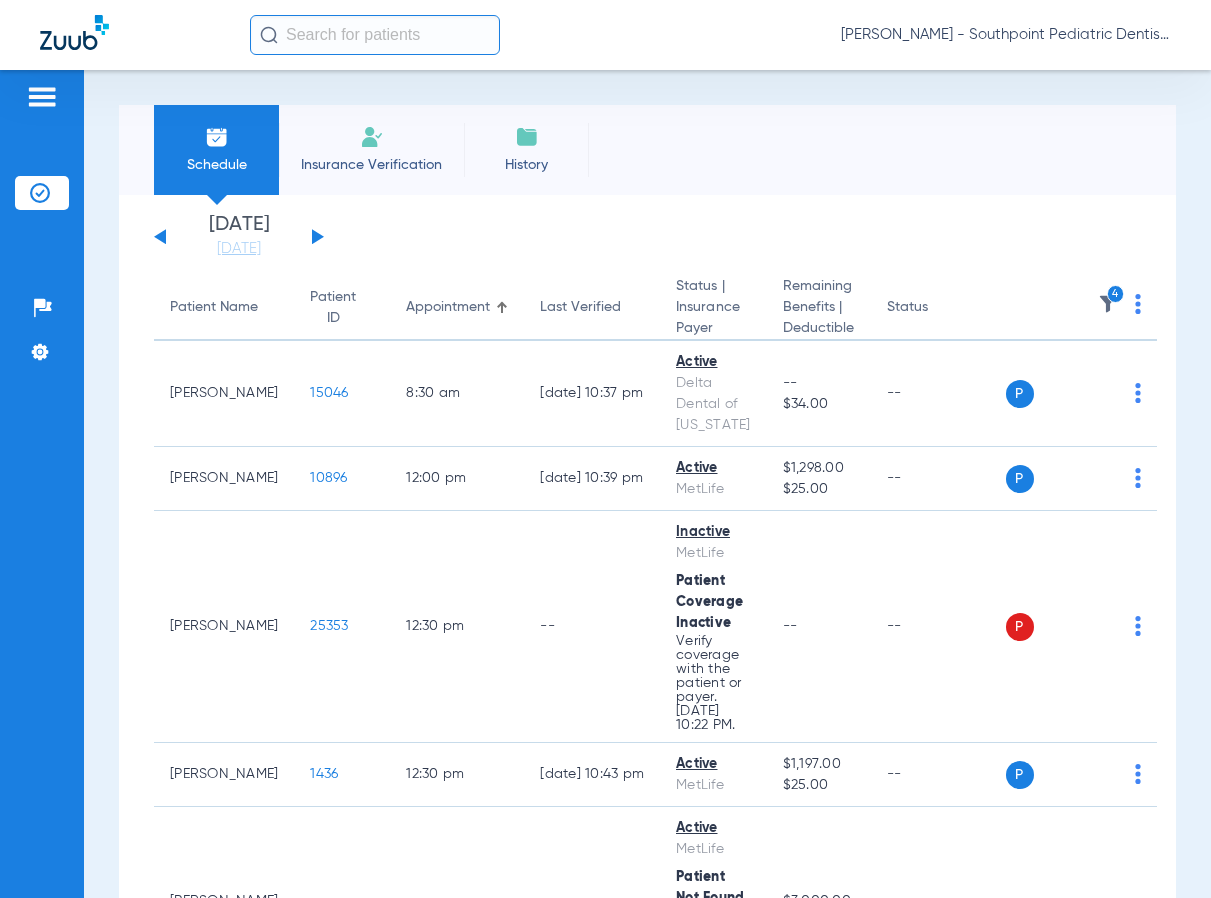 click 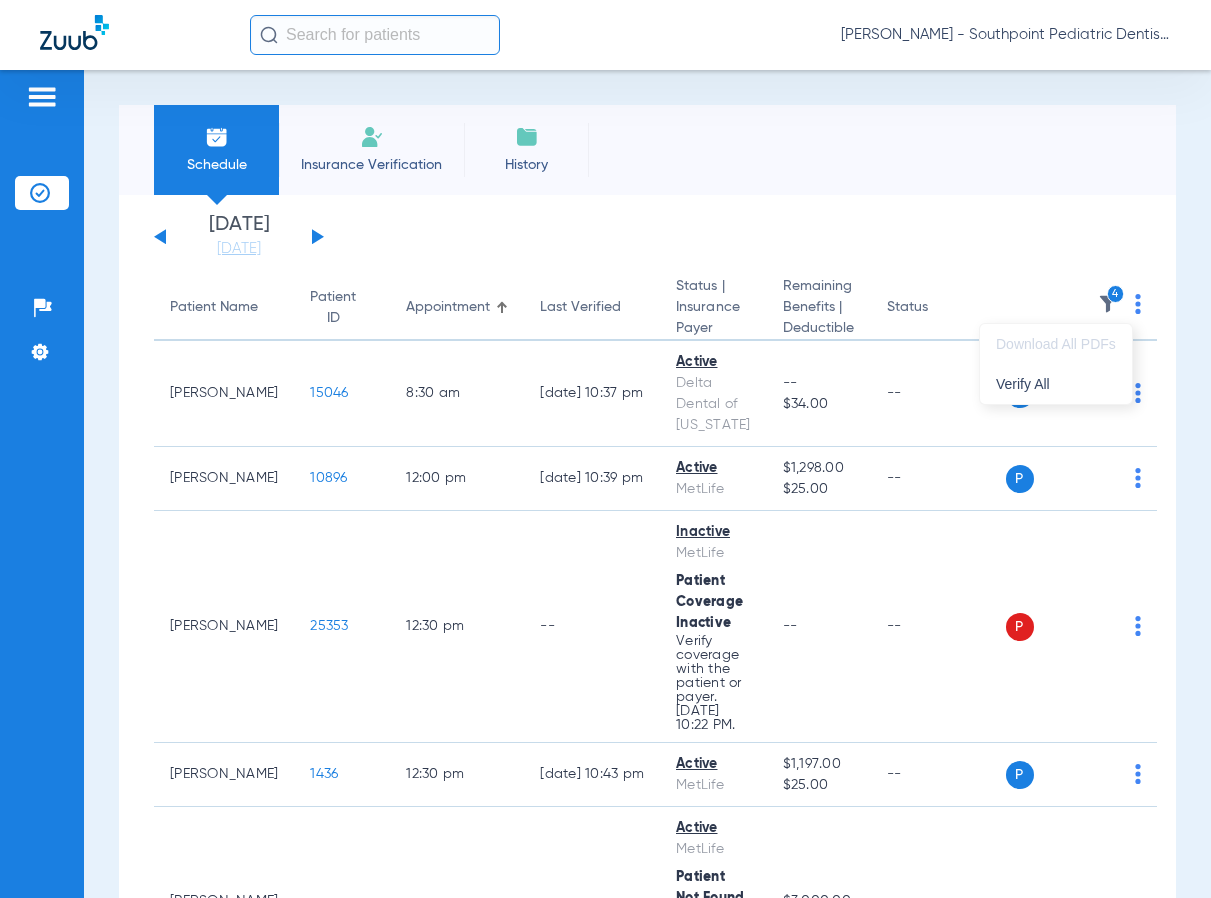 click at bounding box center (605, 449) 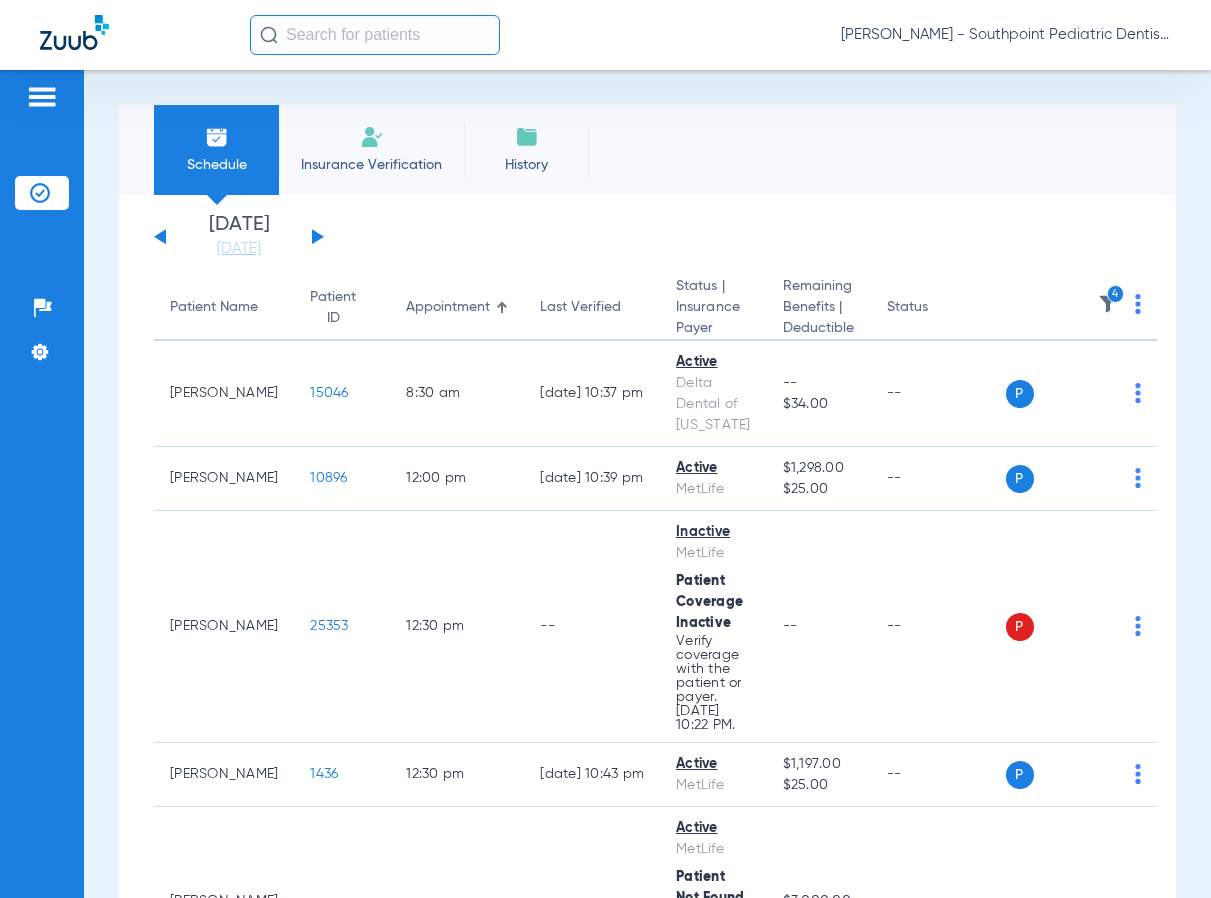click 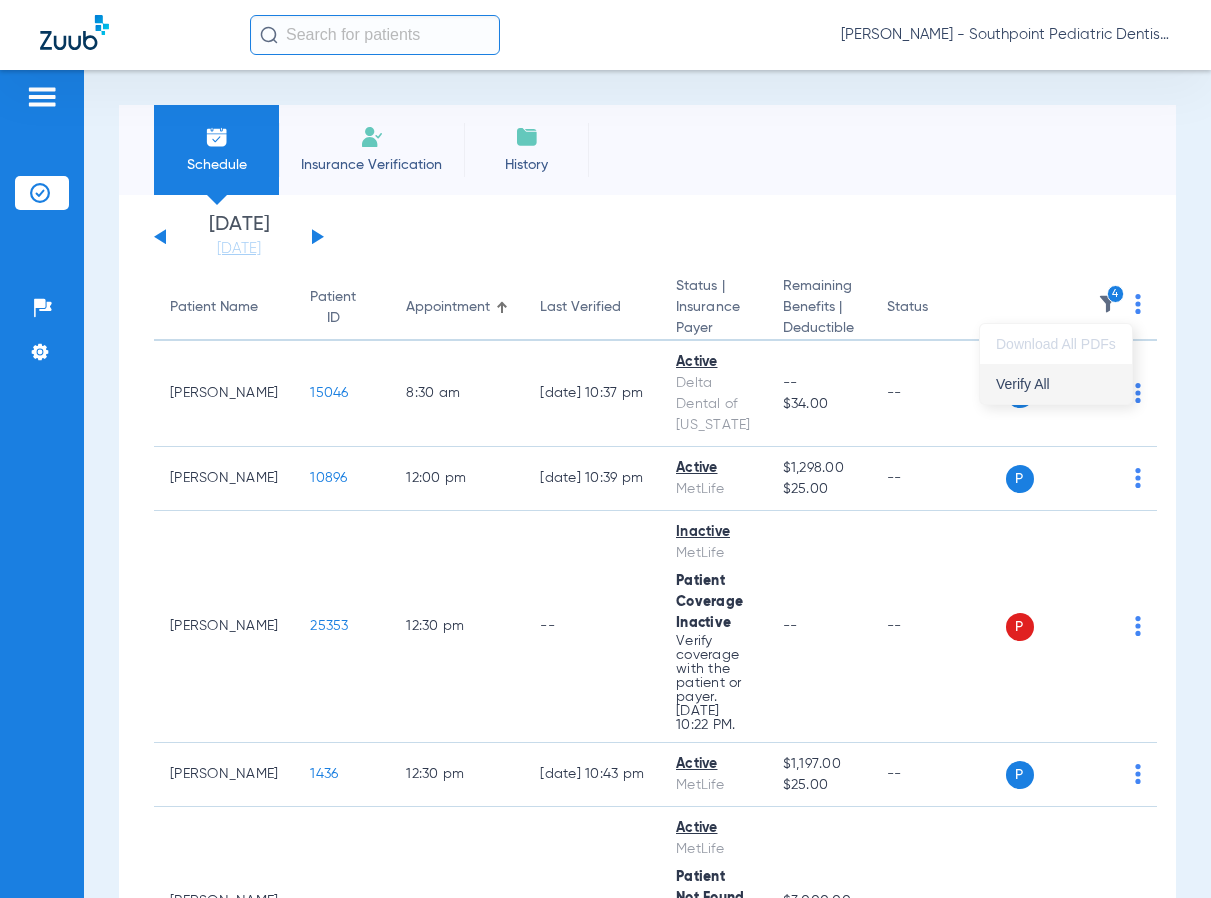click on "Verify All" at bounding box center (1056, 384) 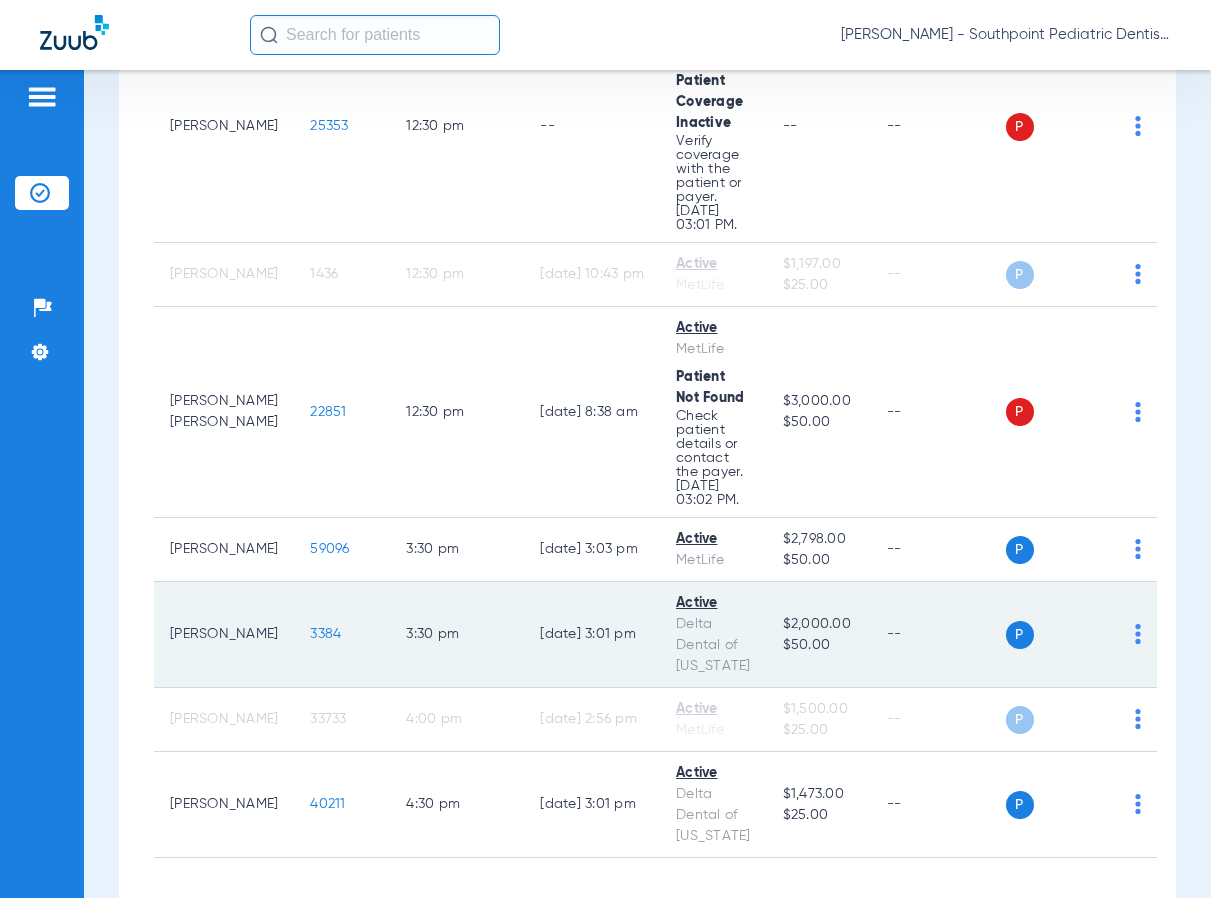 scroll, scrollTop: 567, scrollLeft: 0, axis: vertical 